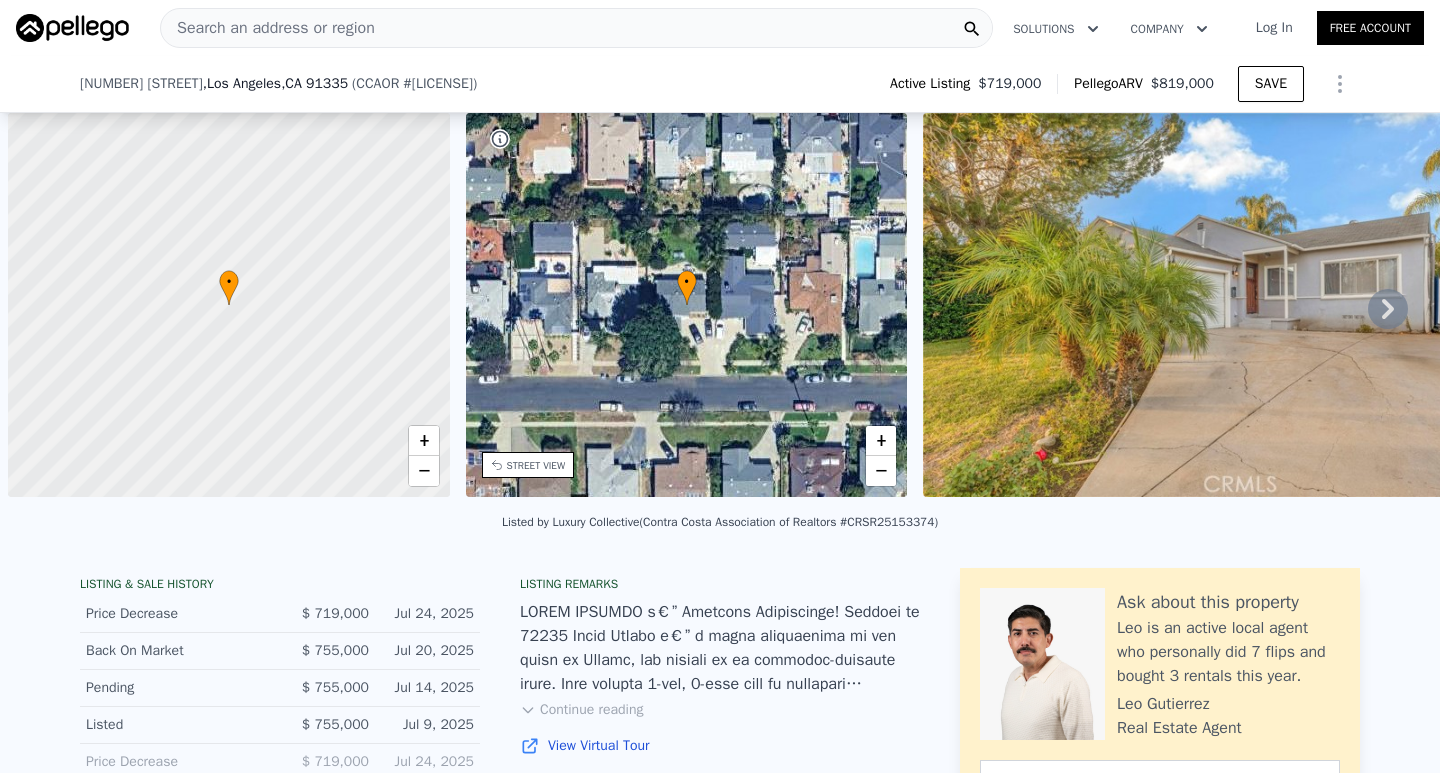 scroll, scrollTop: 0, scrollLeft: 0, axis: both 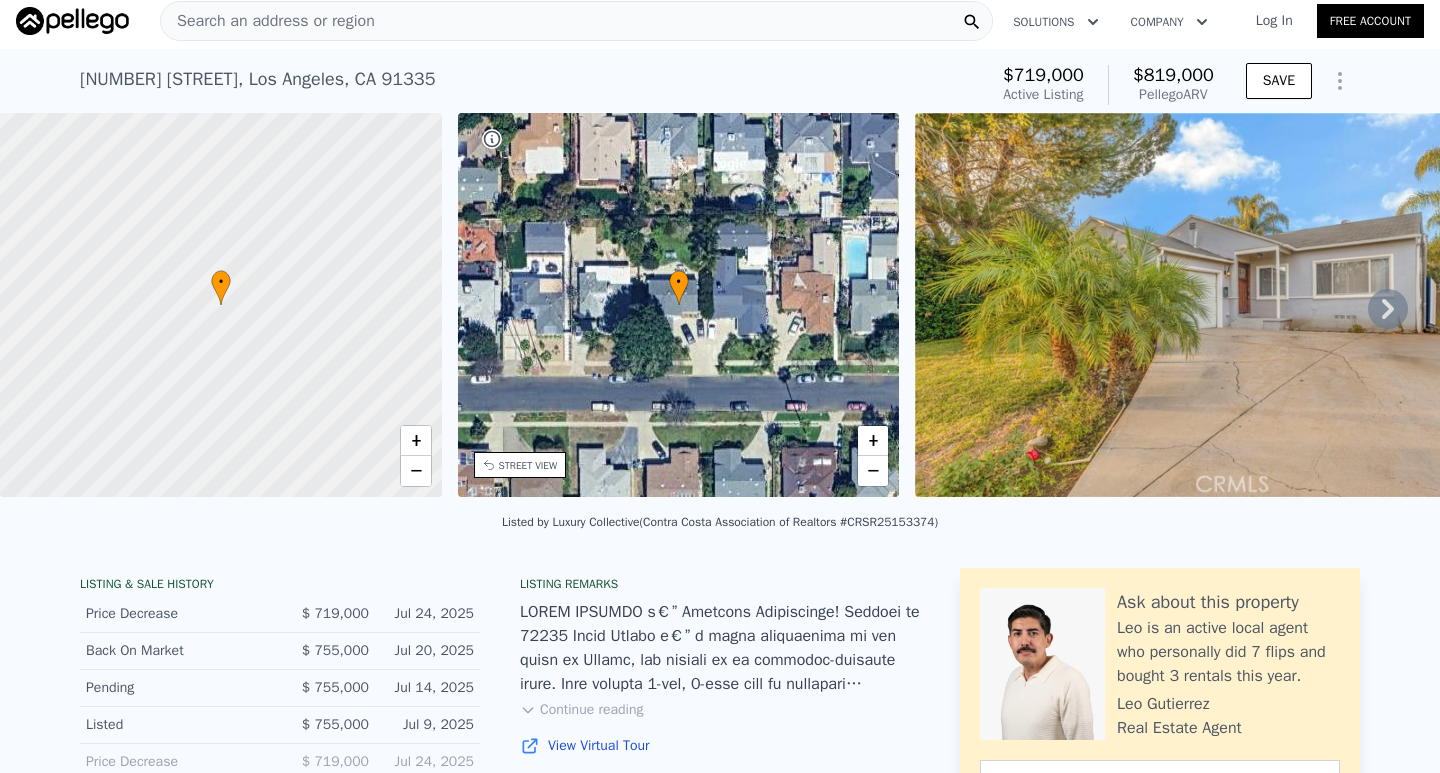 click on "Search an address or region" at bounding box center (576, 21) 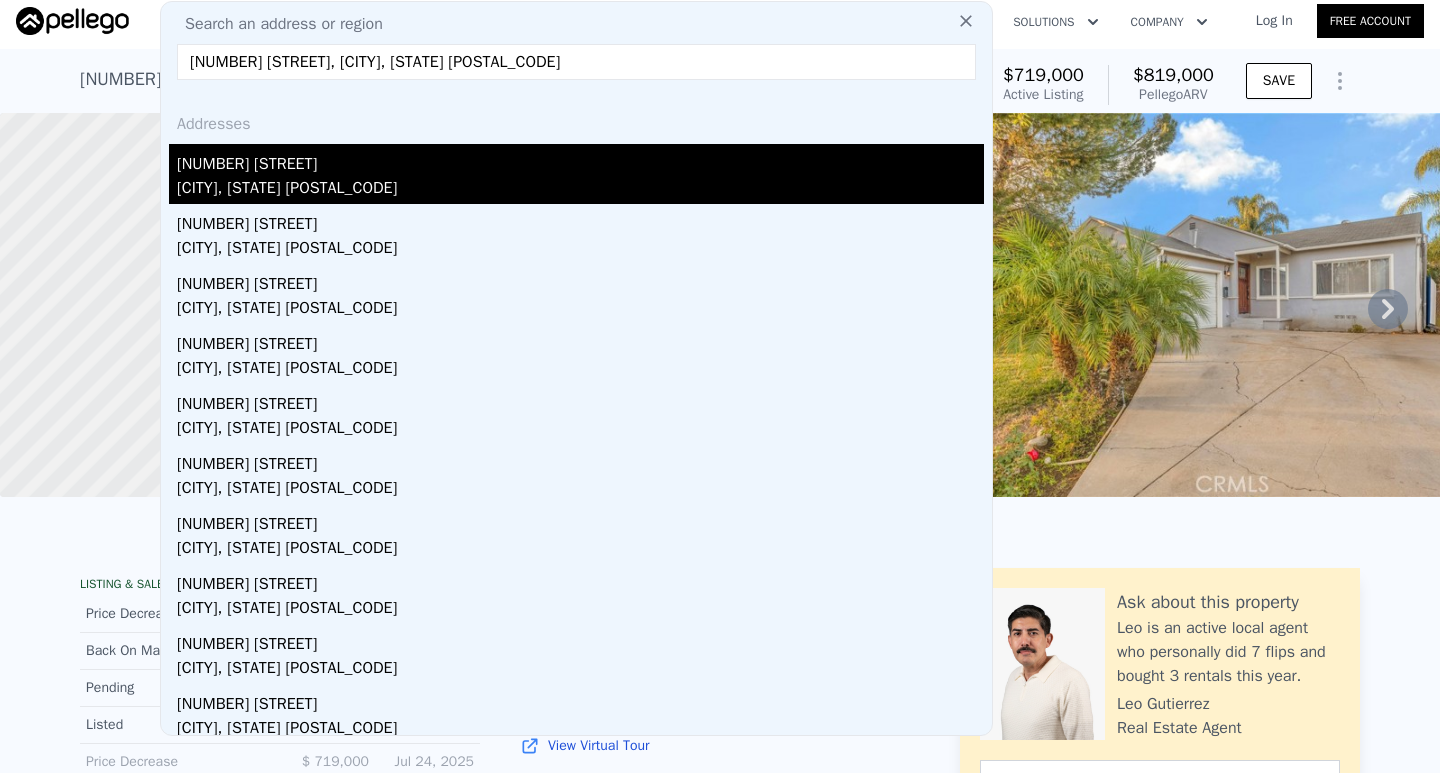 type on "[NUMBER] [STREET], [CITY], [STATE] [POSTAL_CODE]" 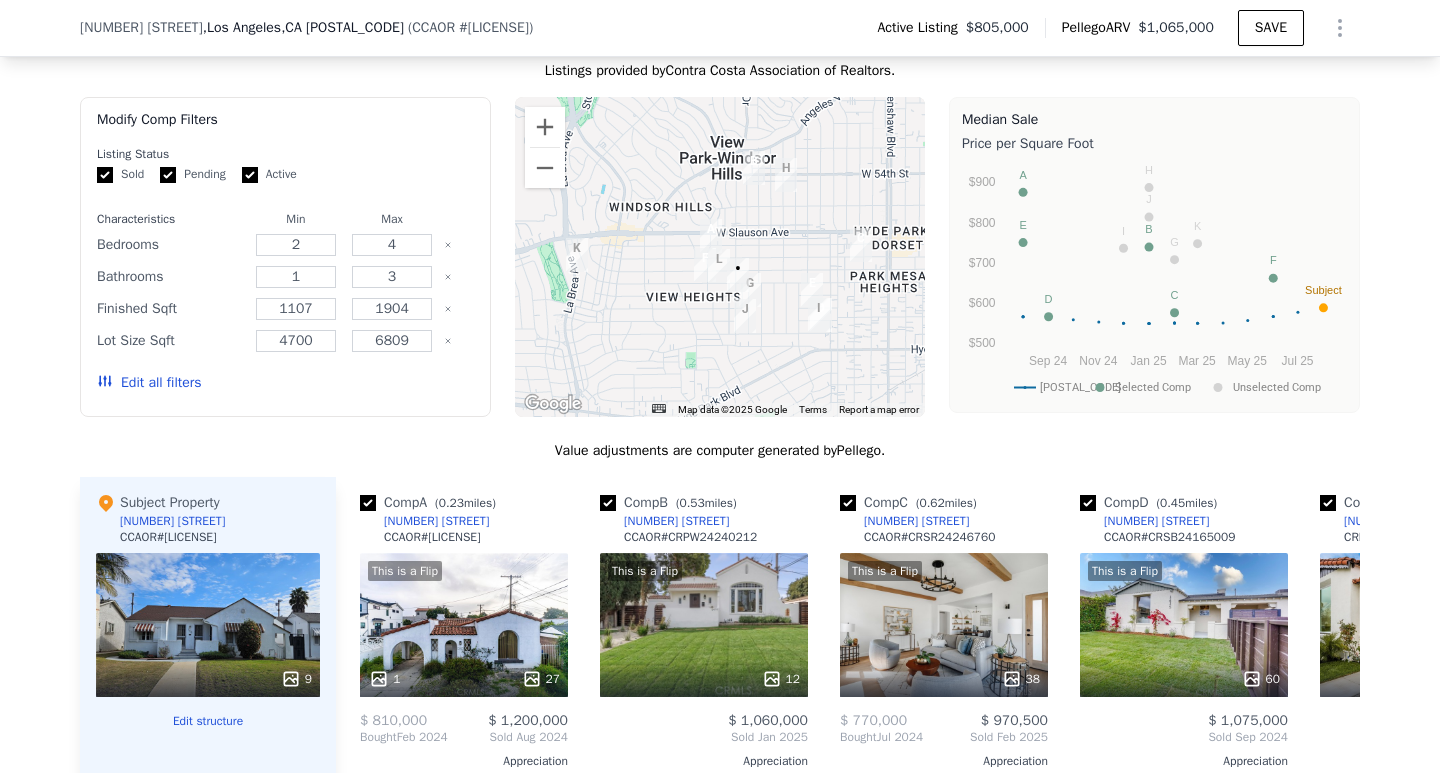 scroll, scrollTop: 2200, scrollLeft: 0, axis: vertical 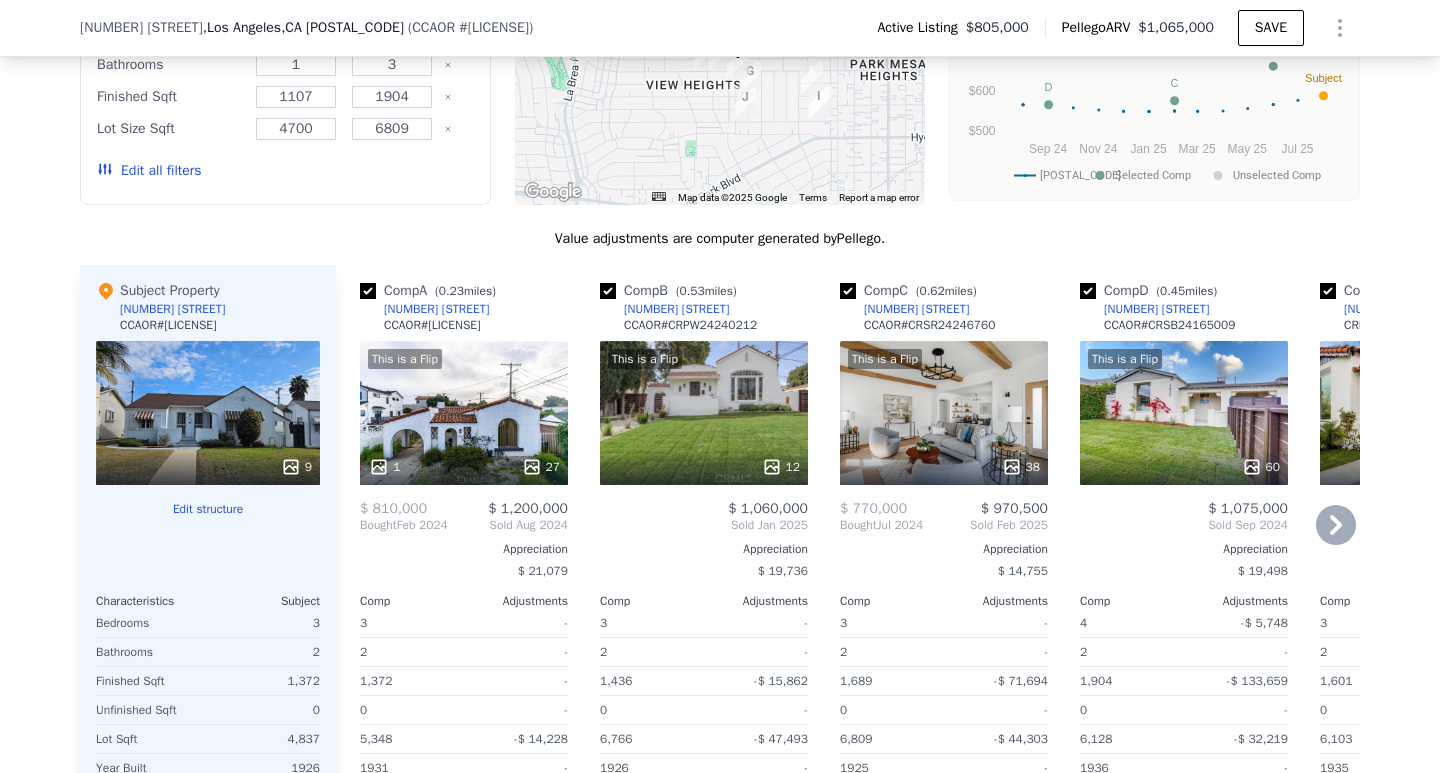 click at bounding box center (608, 291) 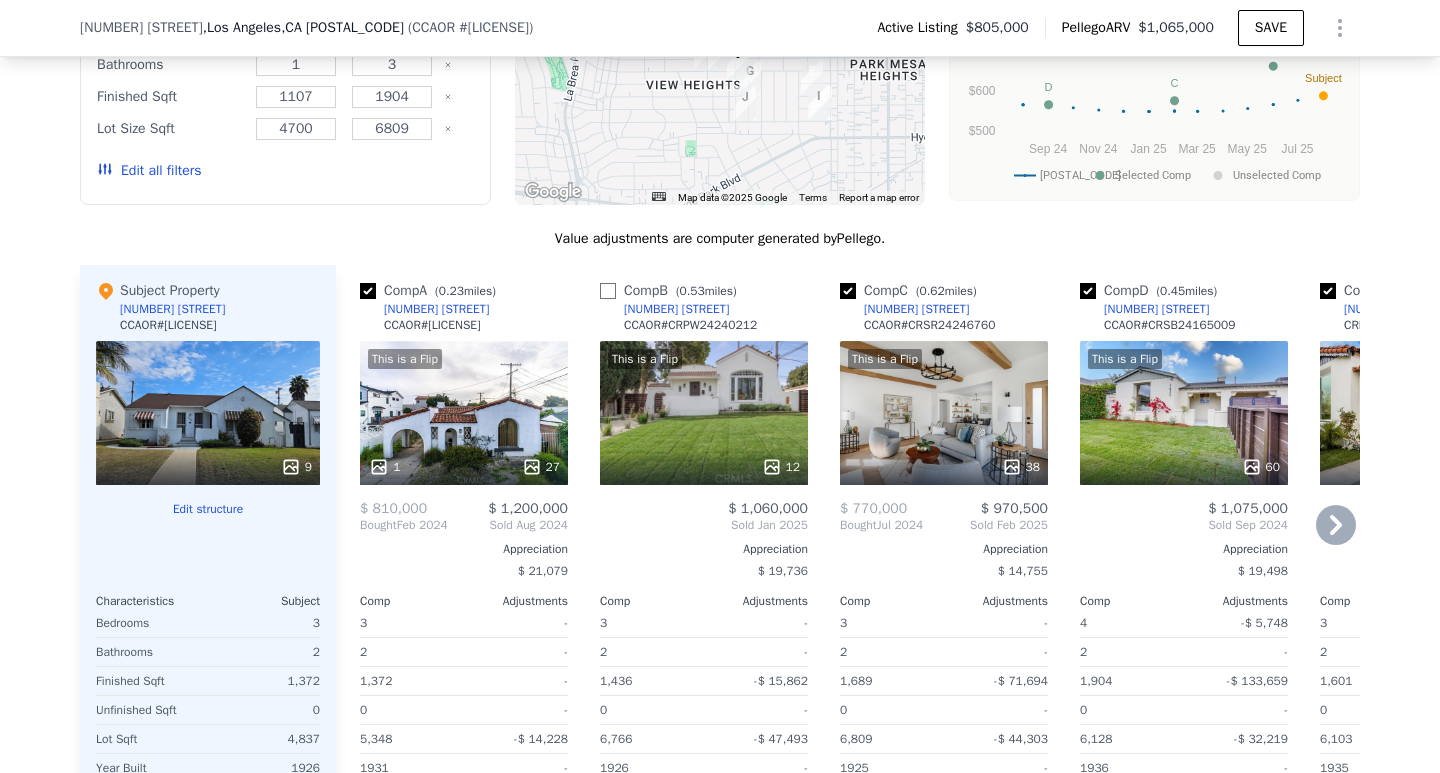 checkbox on "false" 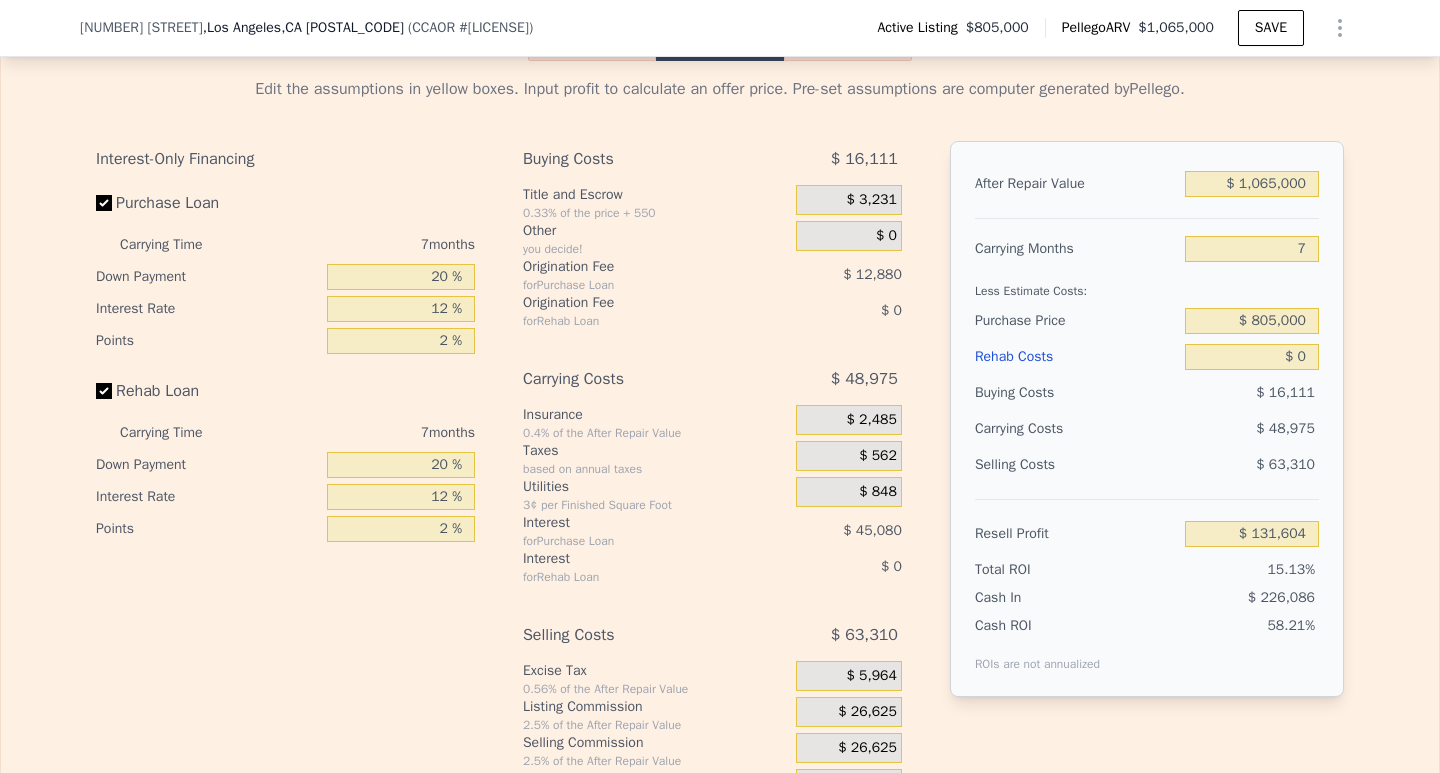 scroll, scrollTop: 3100, scrollLeft: 0, axis: vertical 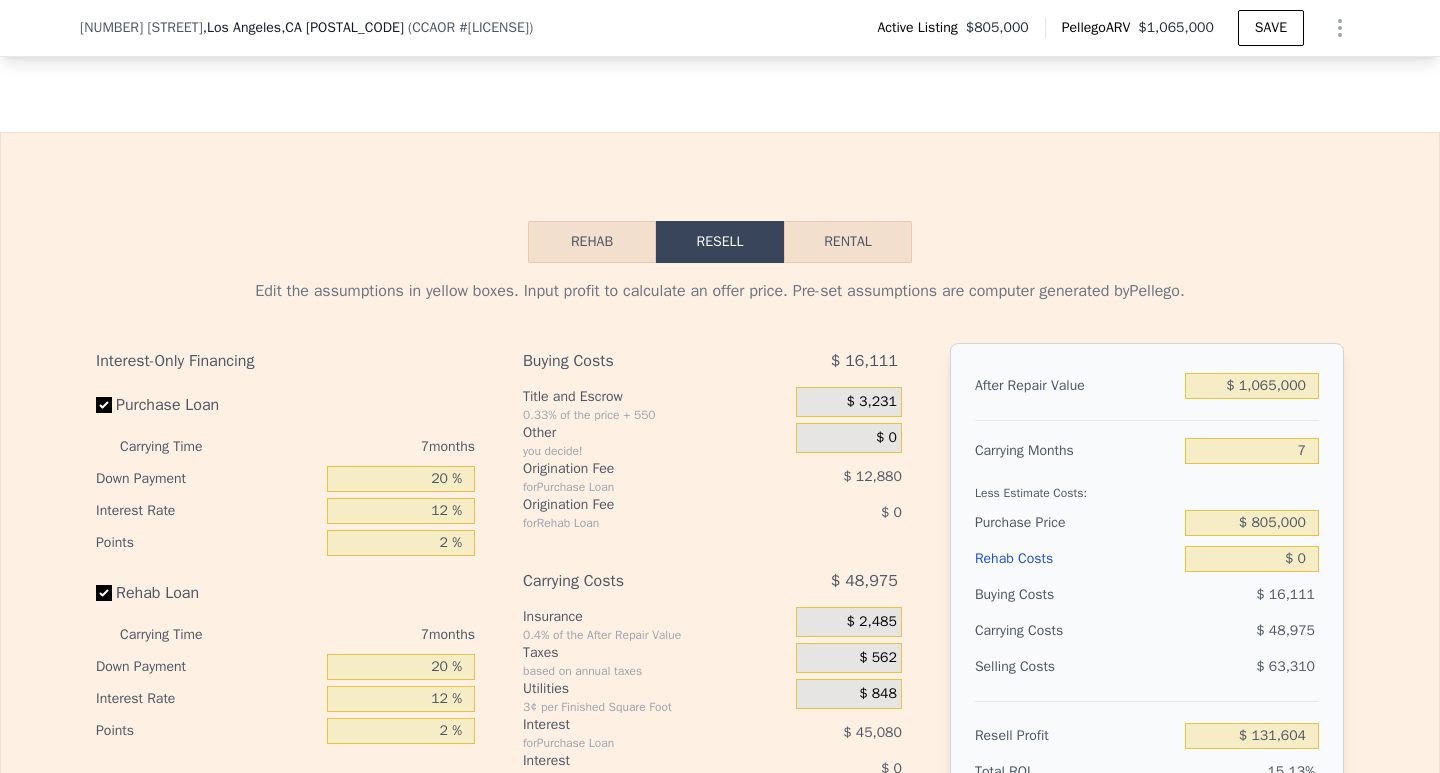 click on "Rehab" at bounding box center [592, 242] 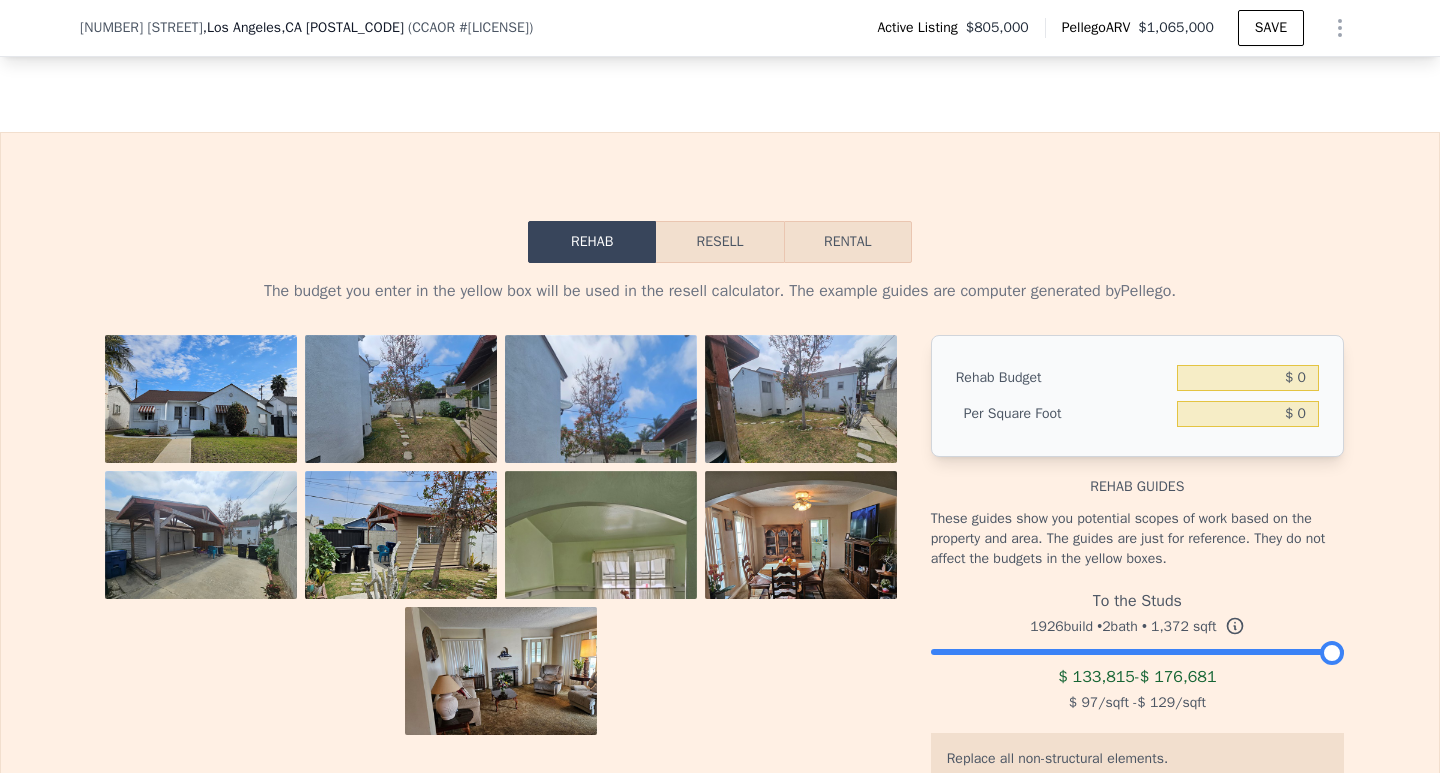 click on "Resell" at bounding box center (719, 242) 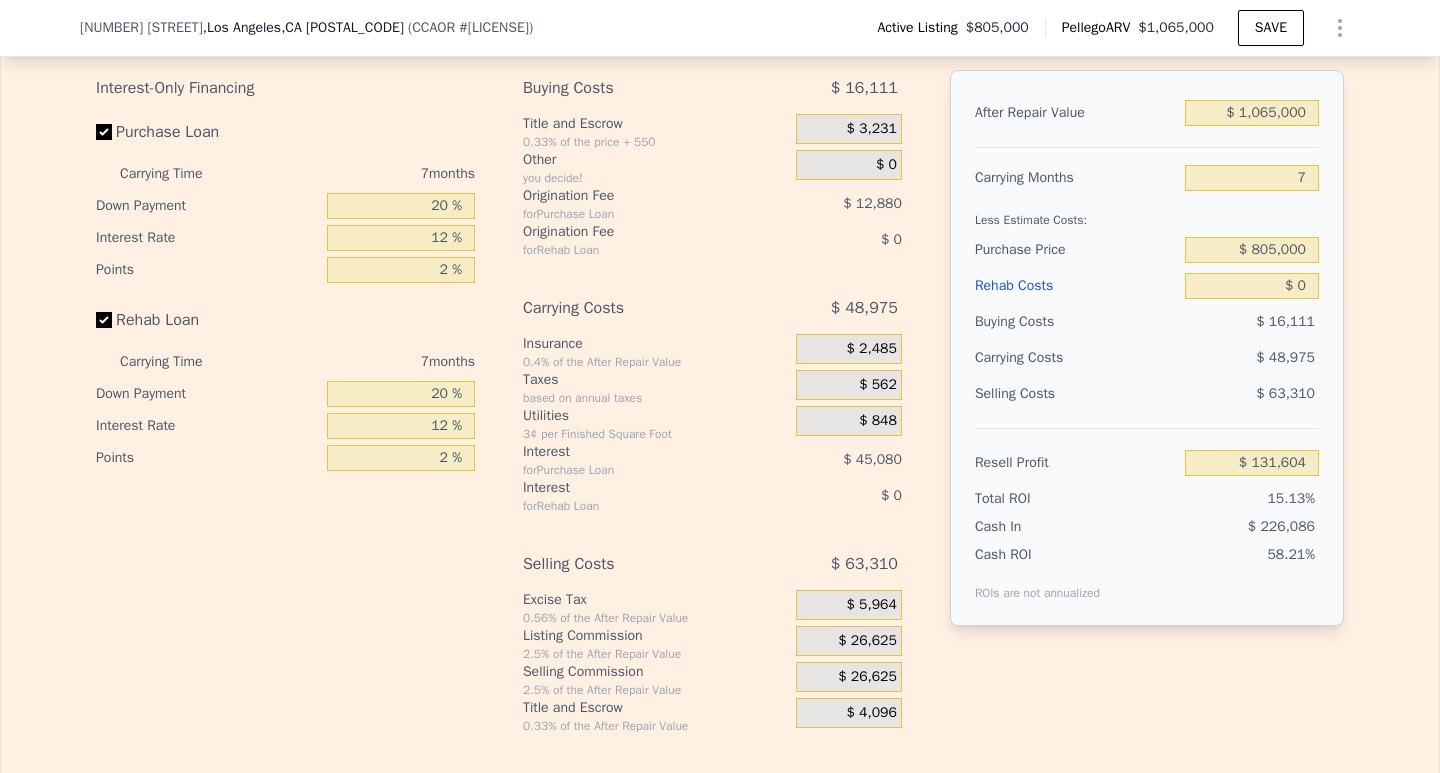 scroll, scrollTop: 3400, scrollLeft: 0, axis: vertical 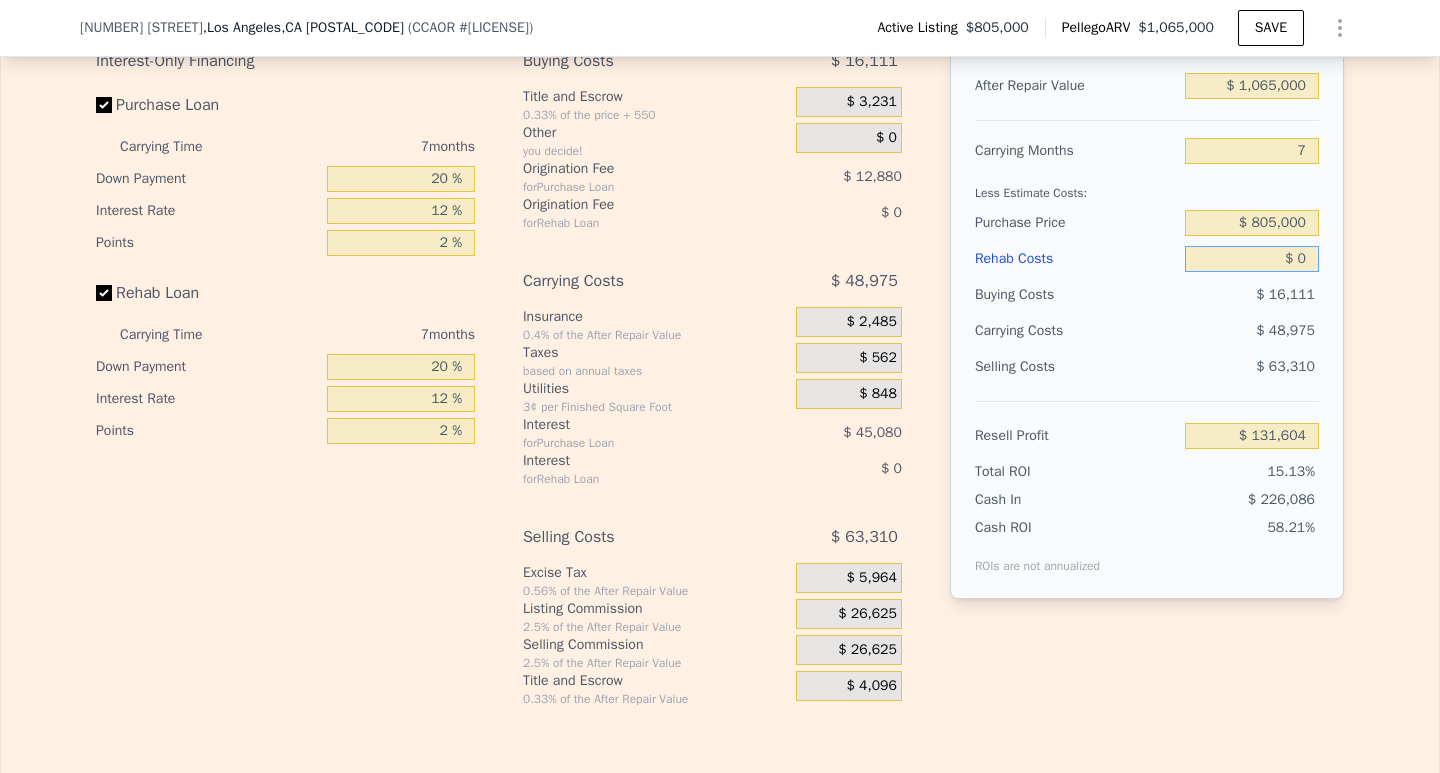 click on "$ 0" at bounding box center (1252, 259) 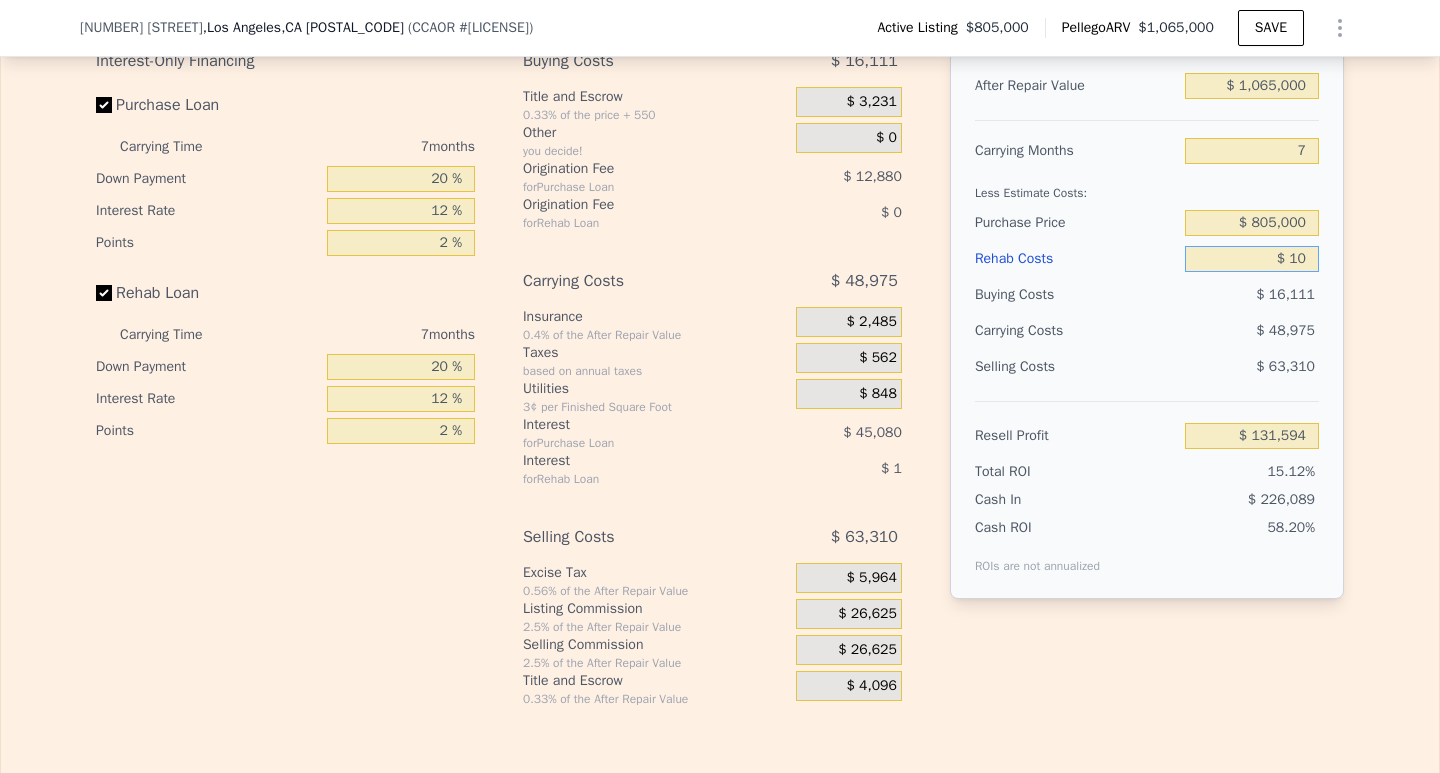 type on "$ 131,594" 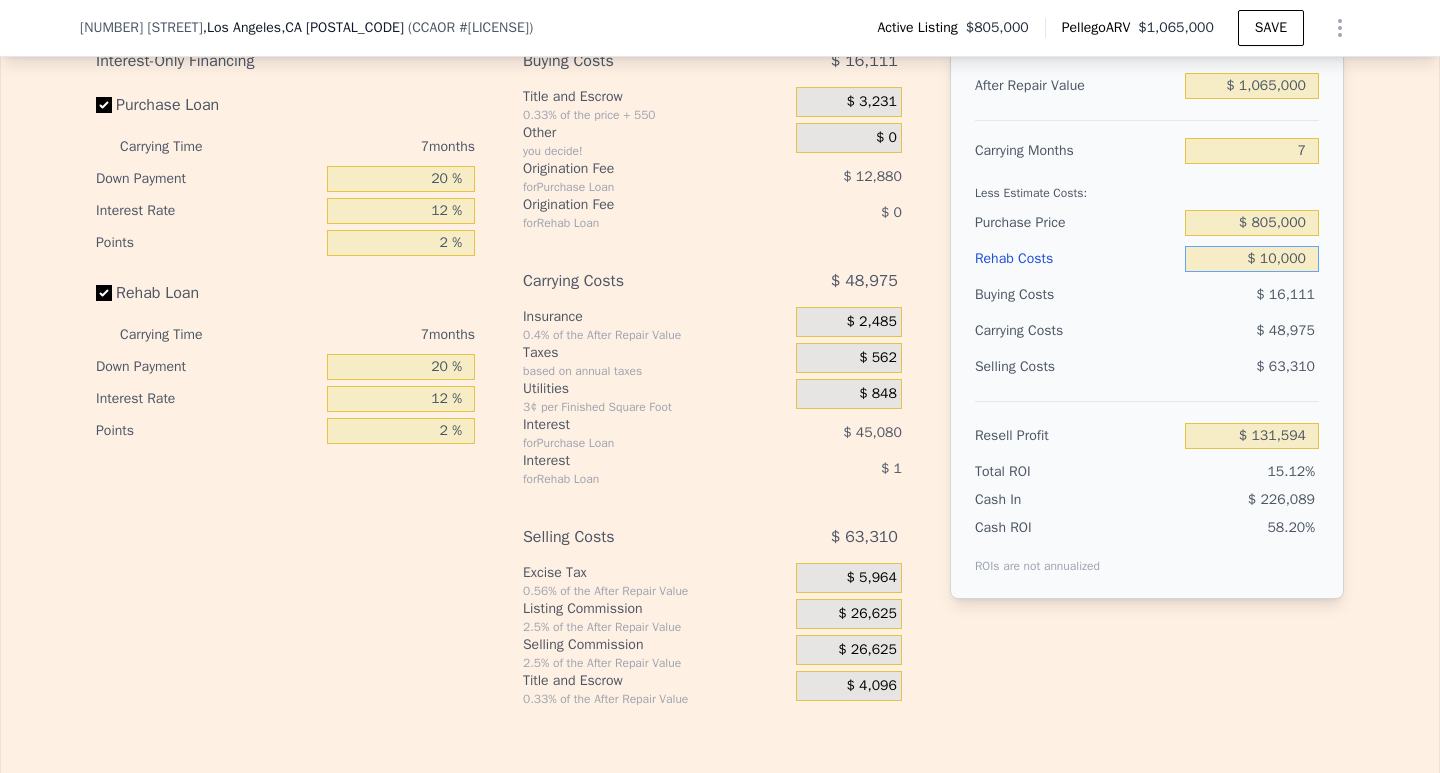 type on "$ 100,000" 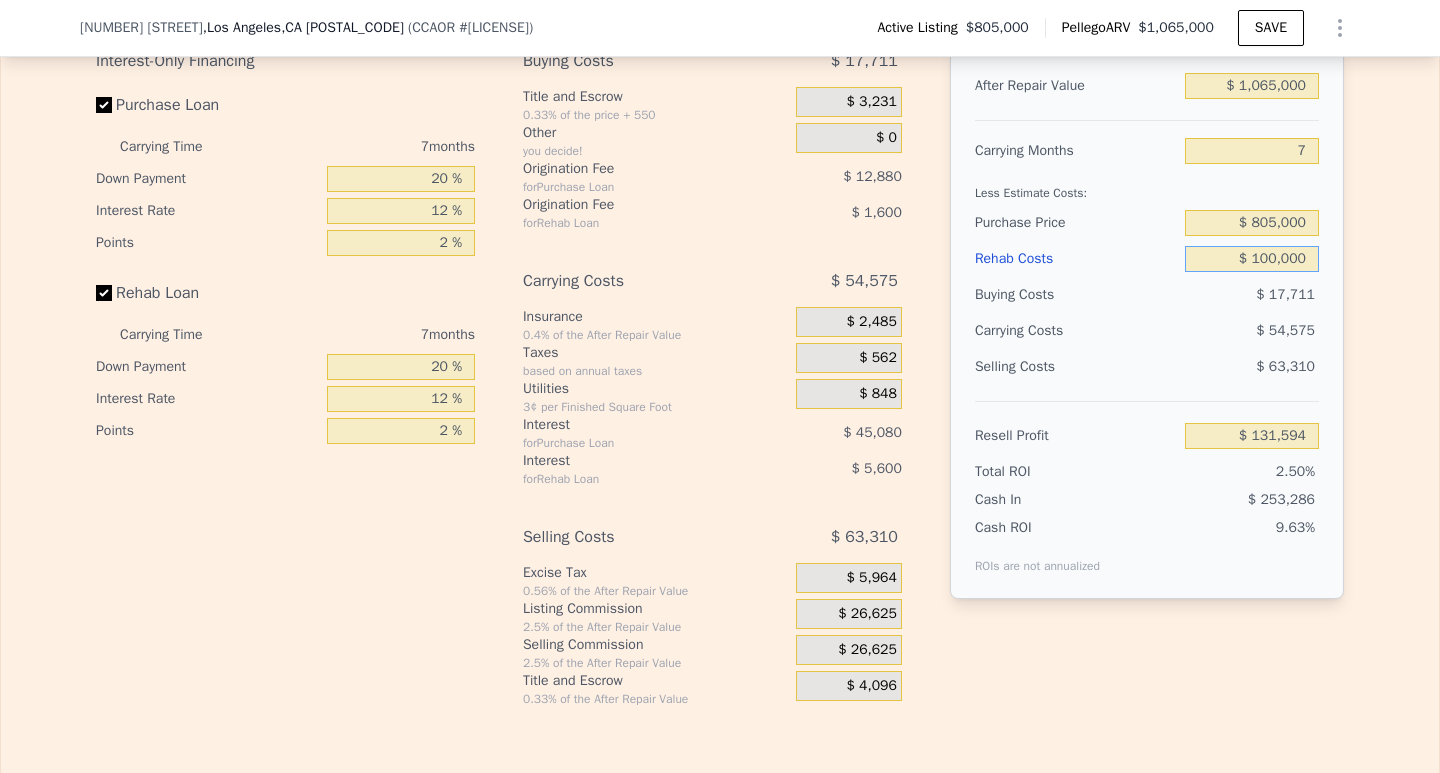 type on "$ 24,404" 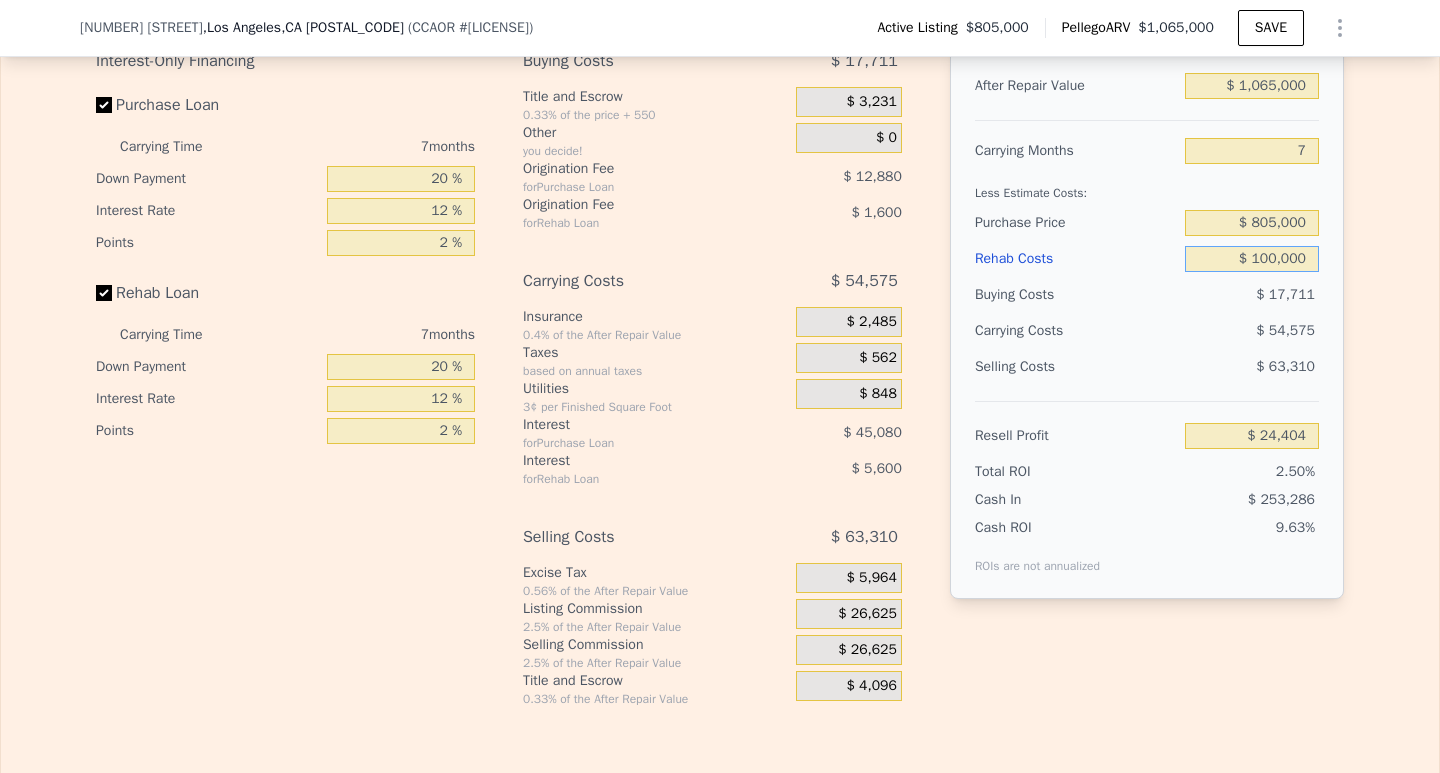type on "$ 100,000" 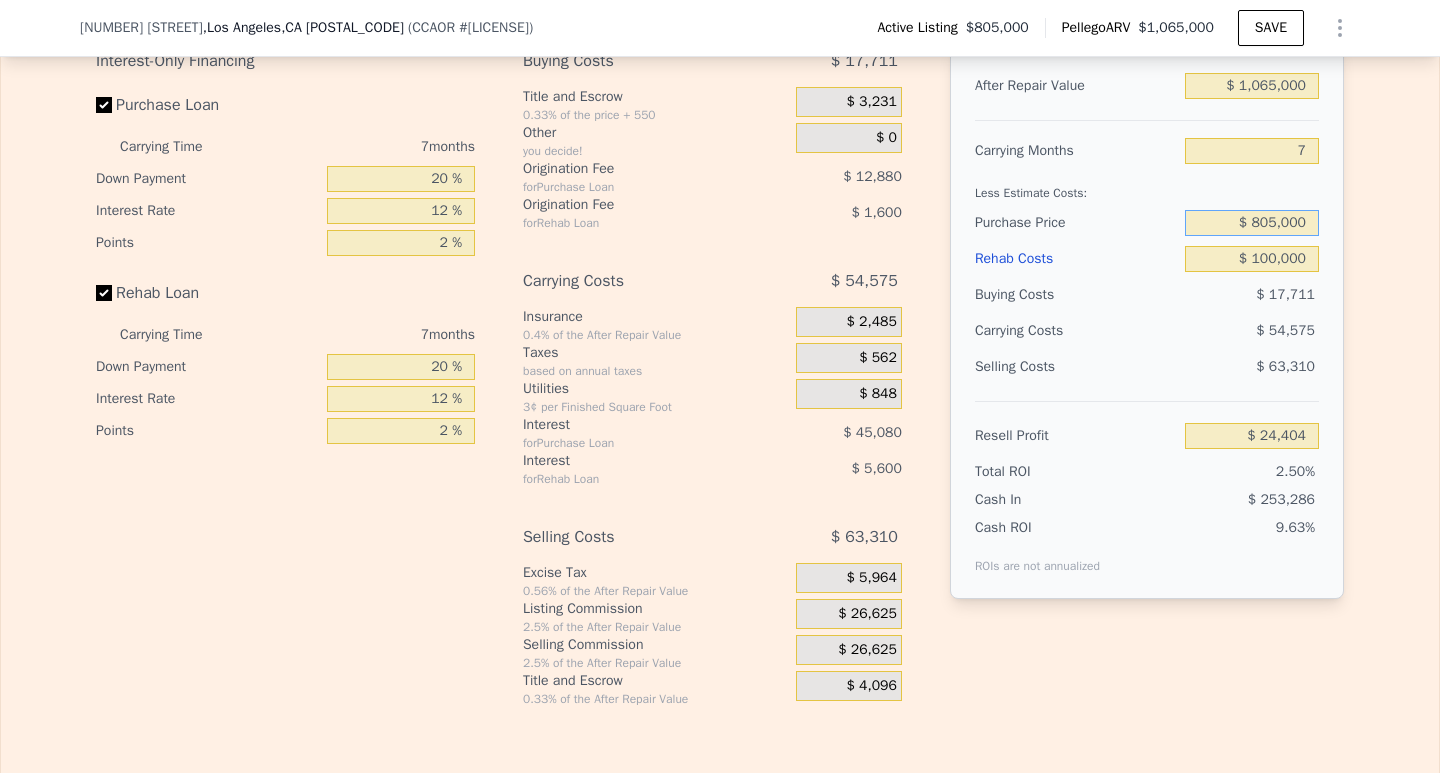 click on "$ 805,000" at bounding box center [1252, 223] 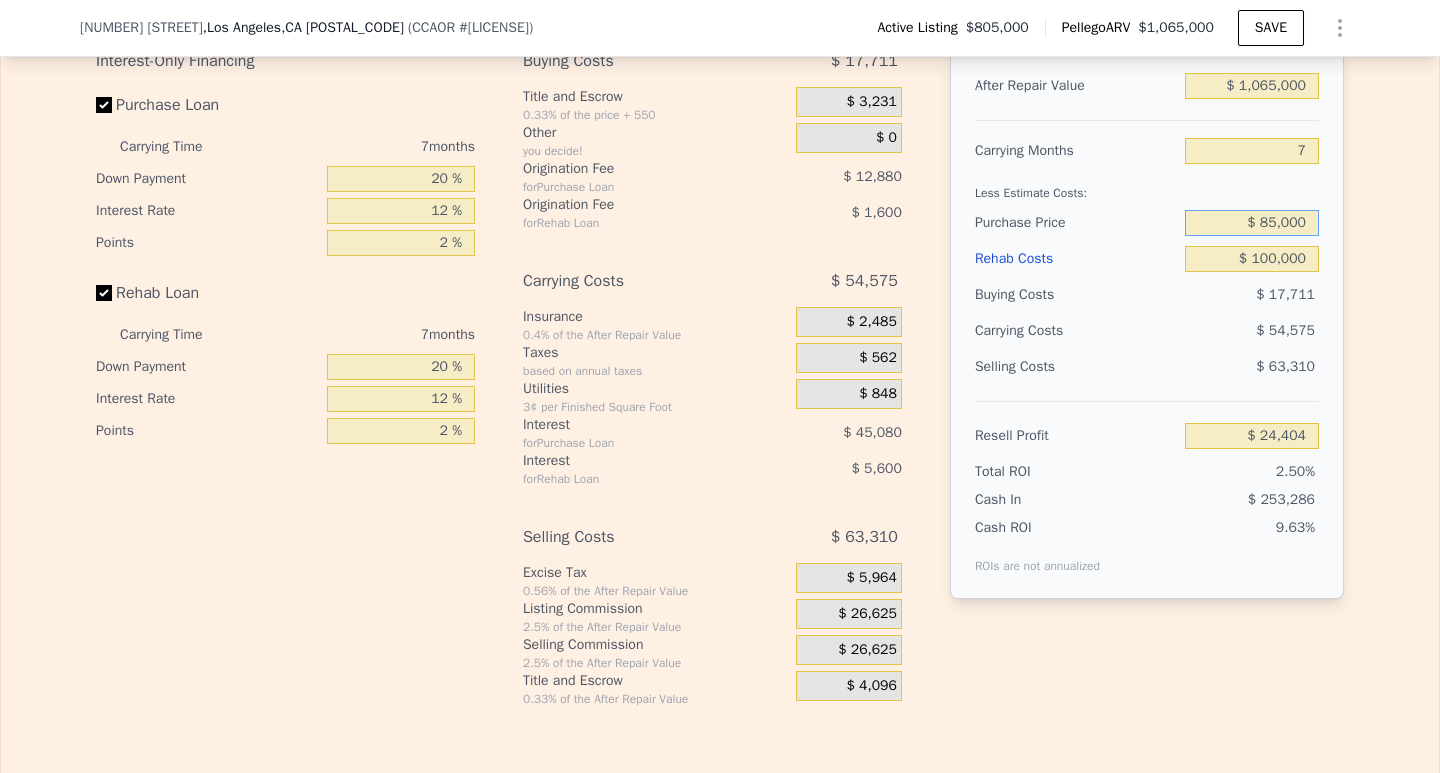 click on "$ 85,000" at bounding box center [1252, 223] 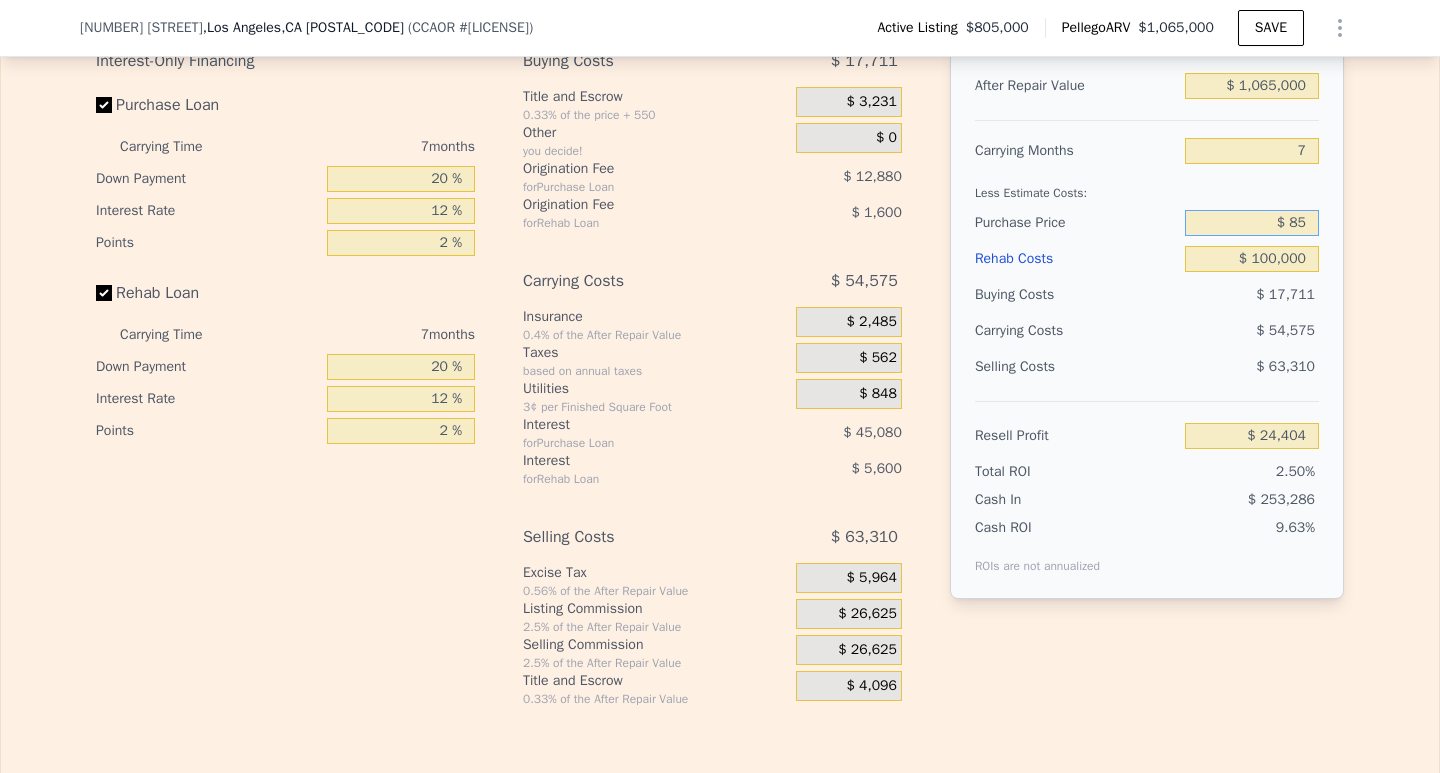 type on "$ 8" 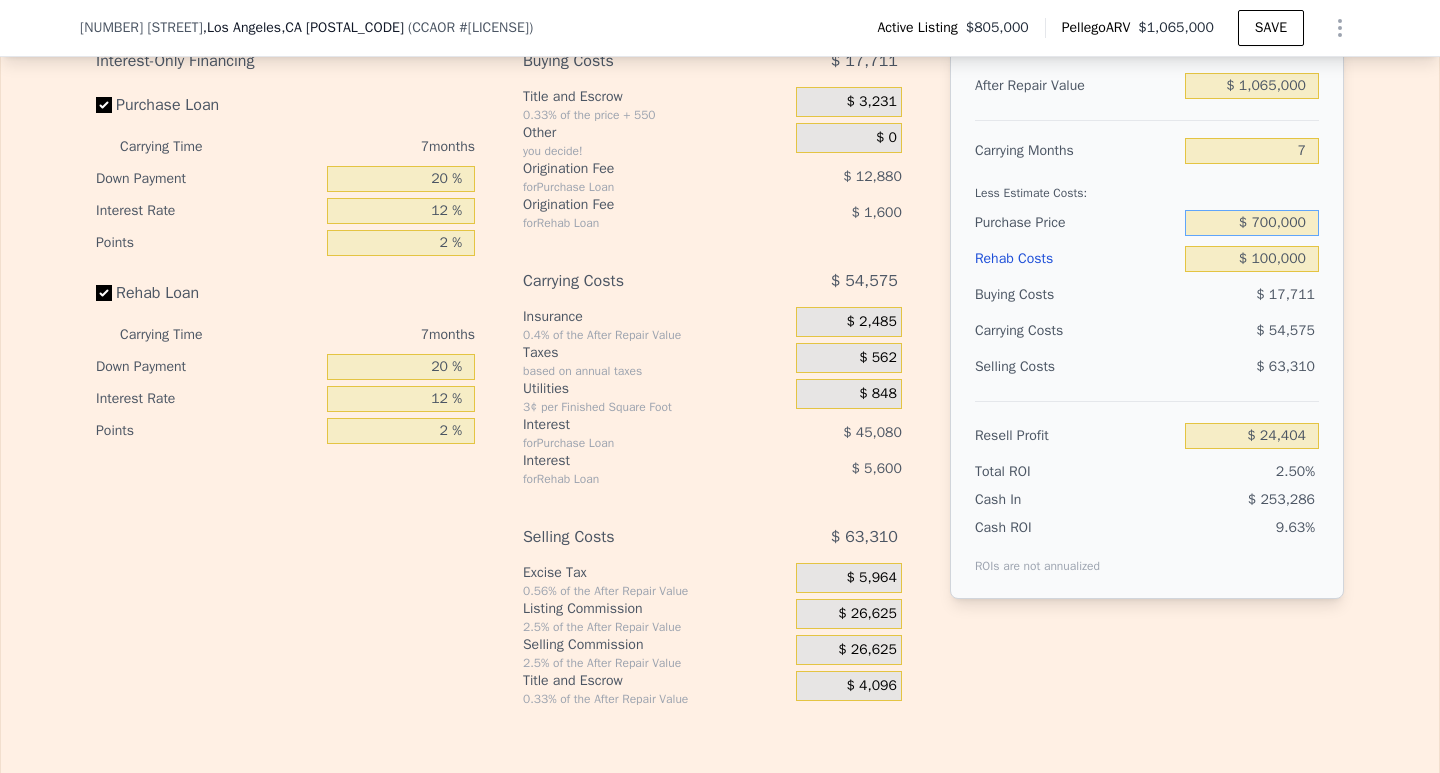 type on "$ 700,000" 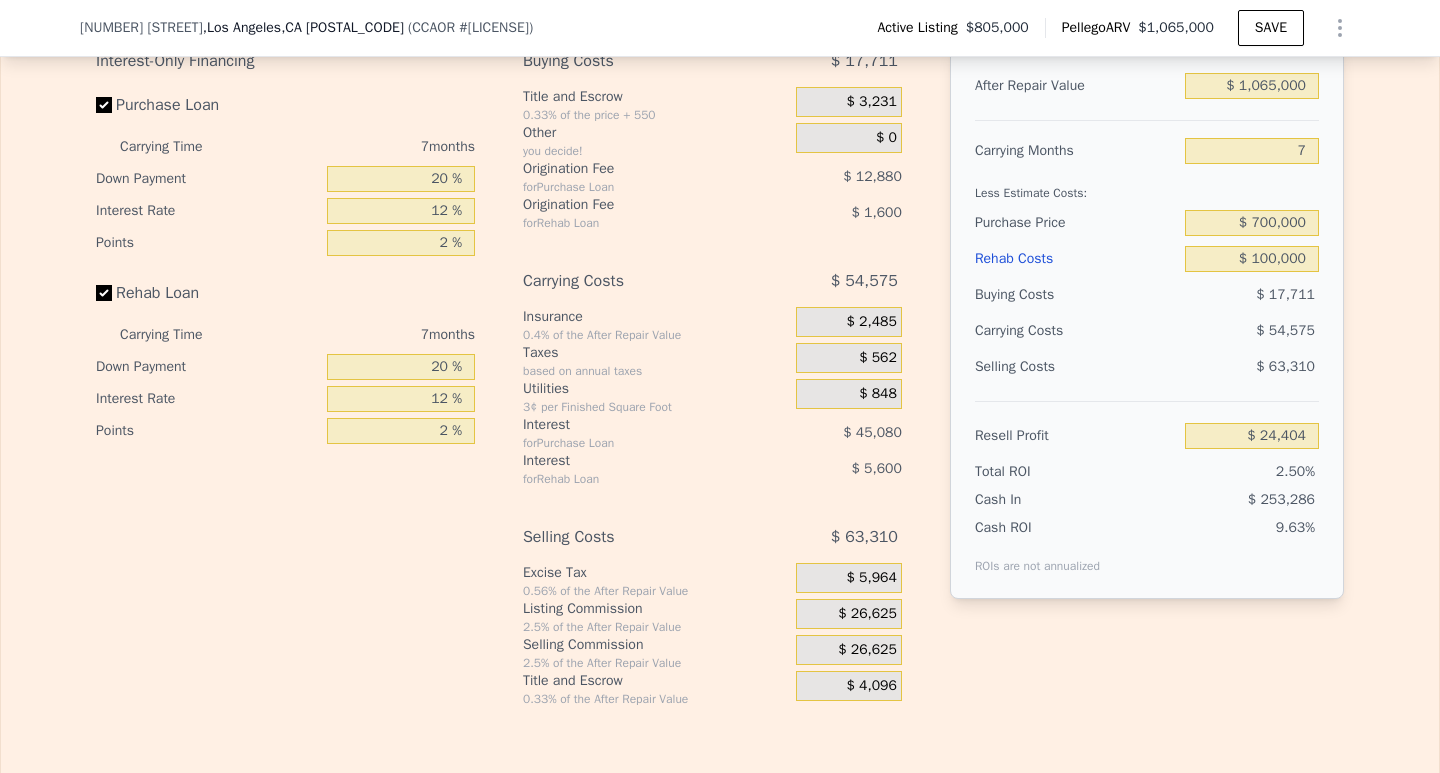 click on "Less Estimate Costs:" at bounding box center [1147, 187] 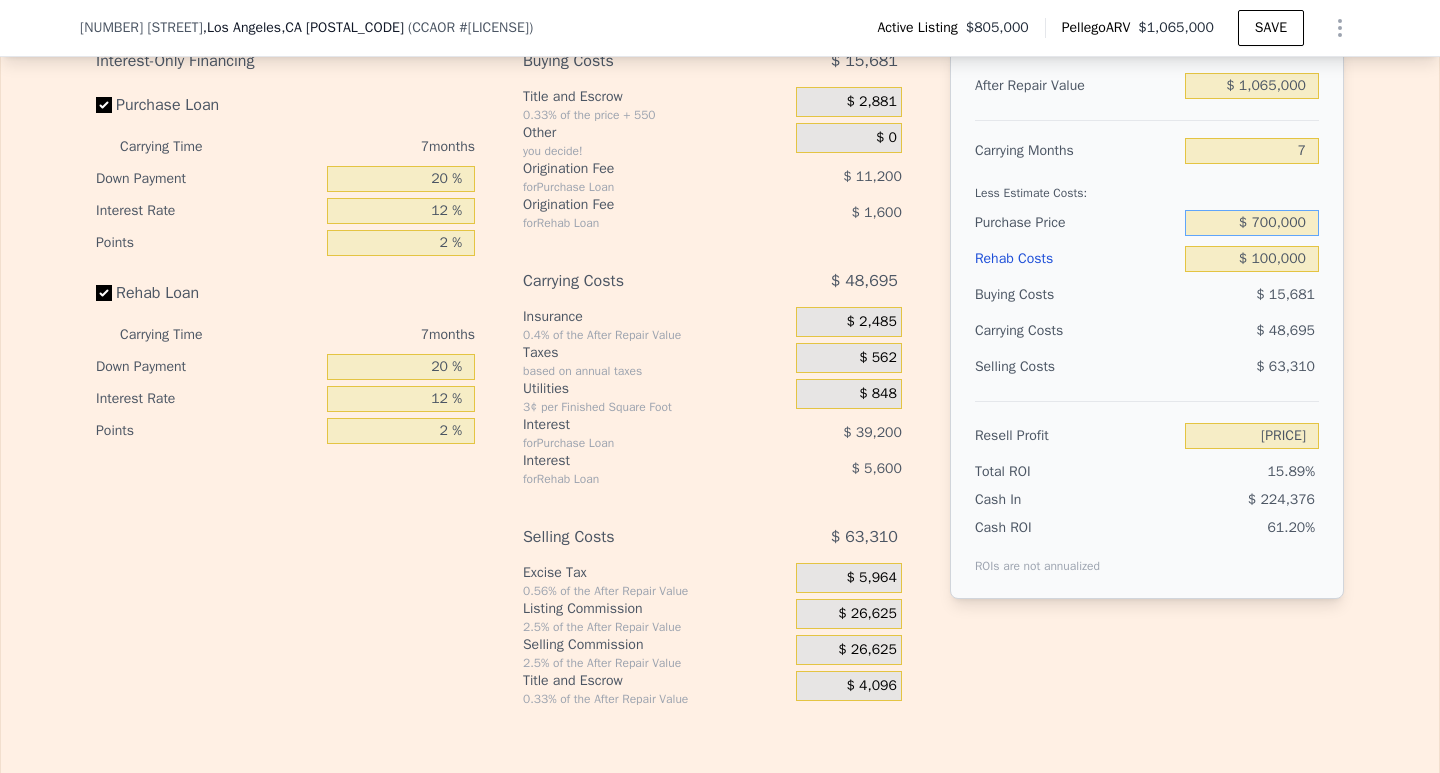 click on "$ 700,000" at bounding box center [1252, 223] 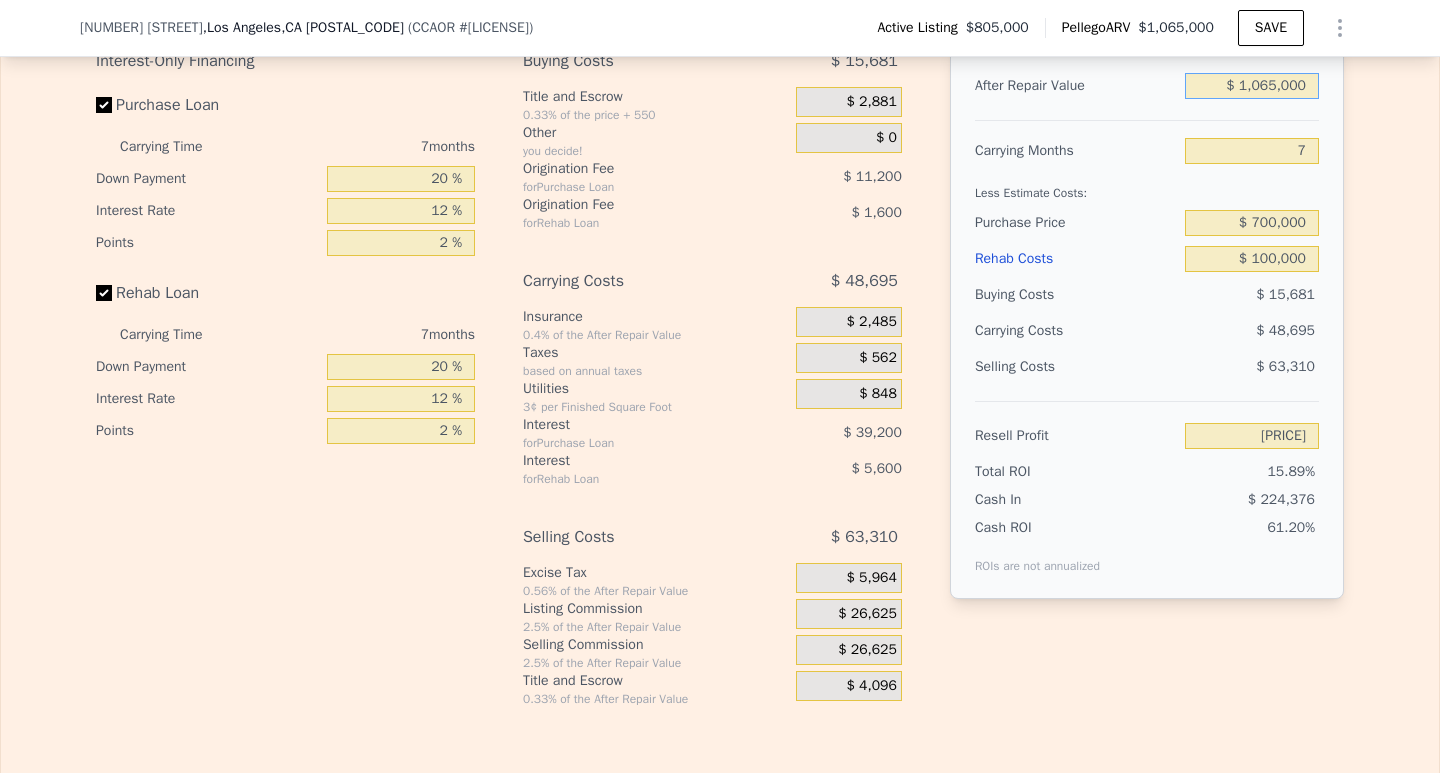 click on "$ 1,065,000" at bounding box center (1252, 86) 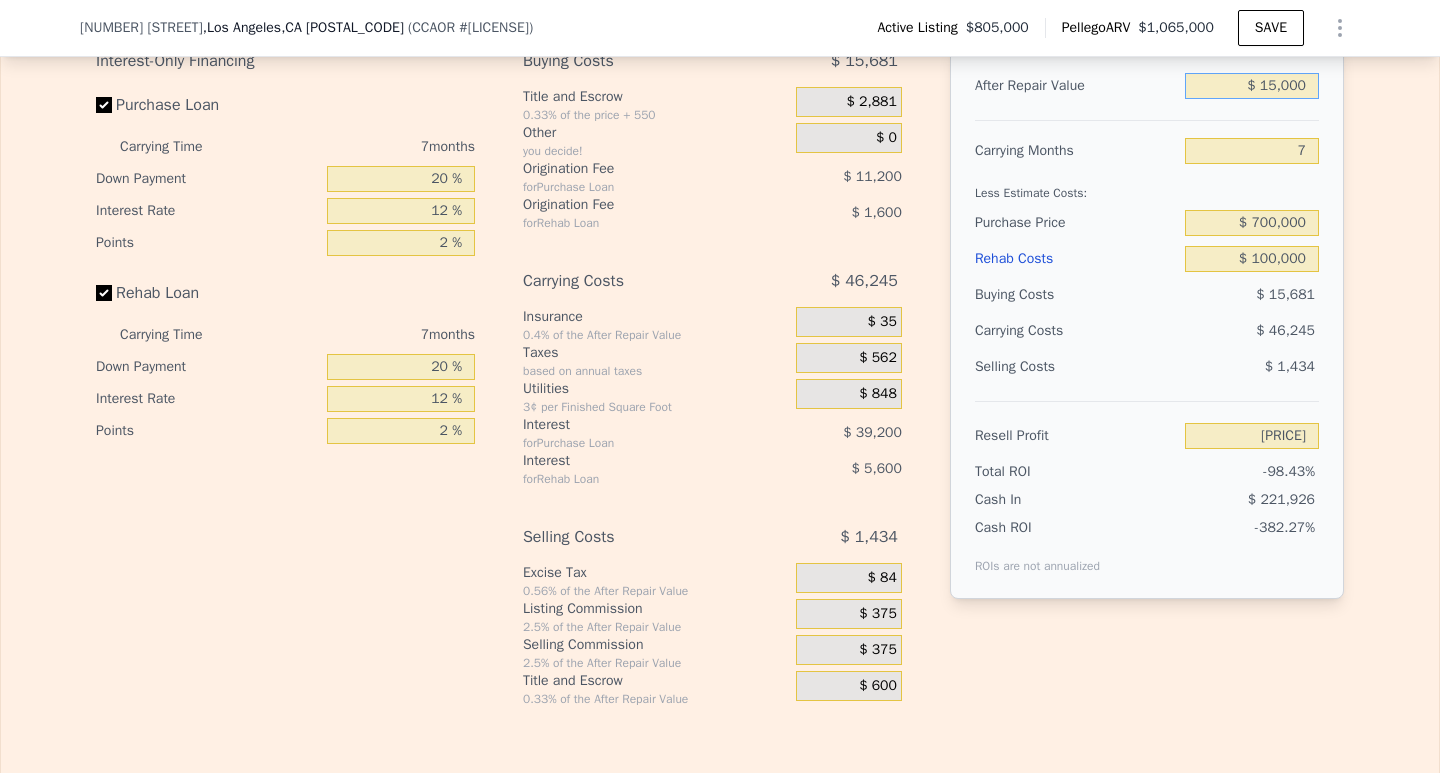 type on "$ 5,000" 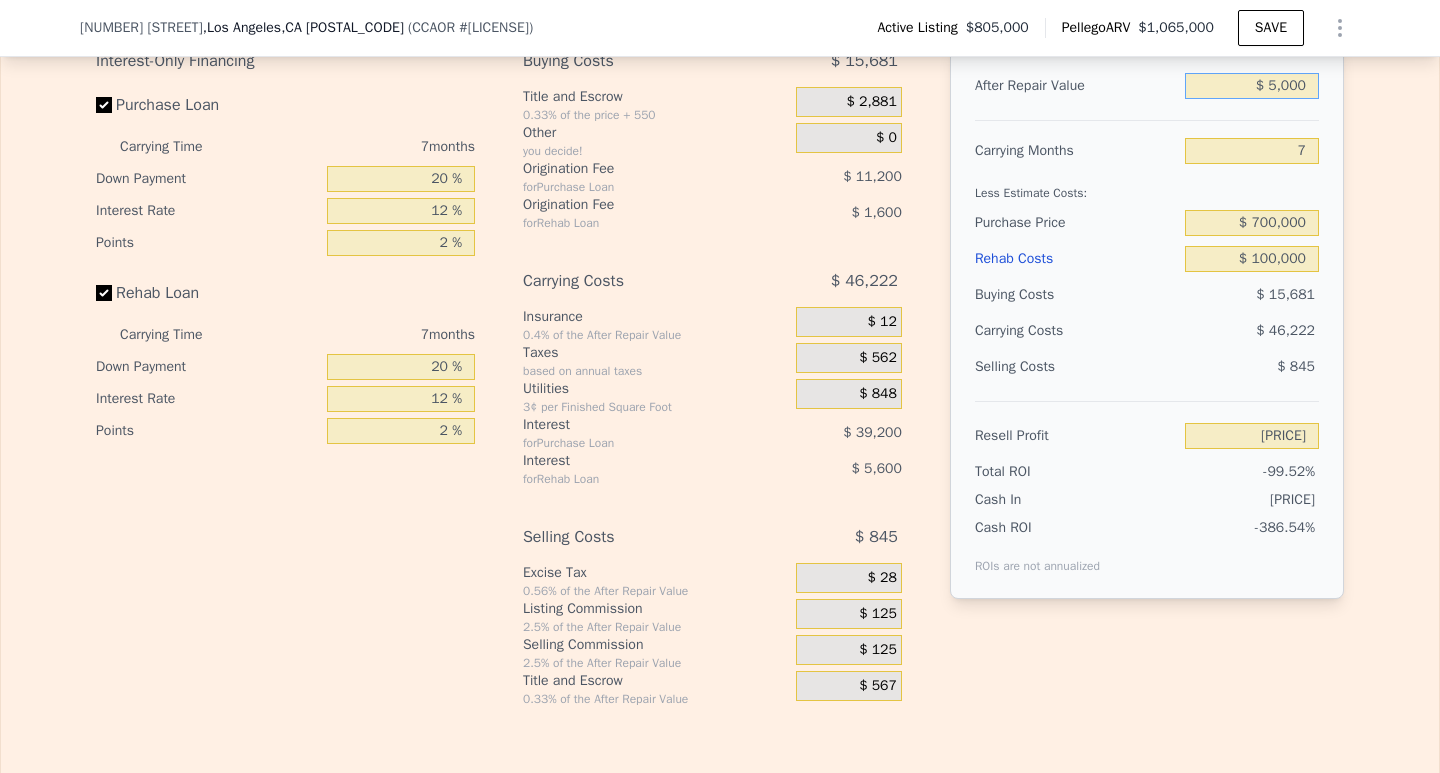 type on "-$ 857,748" 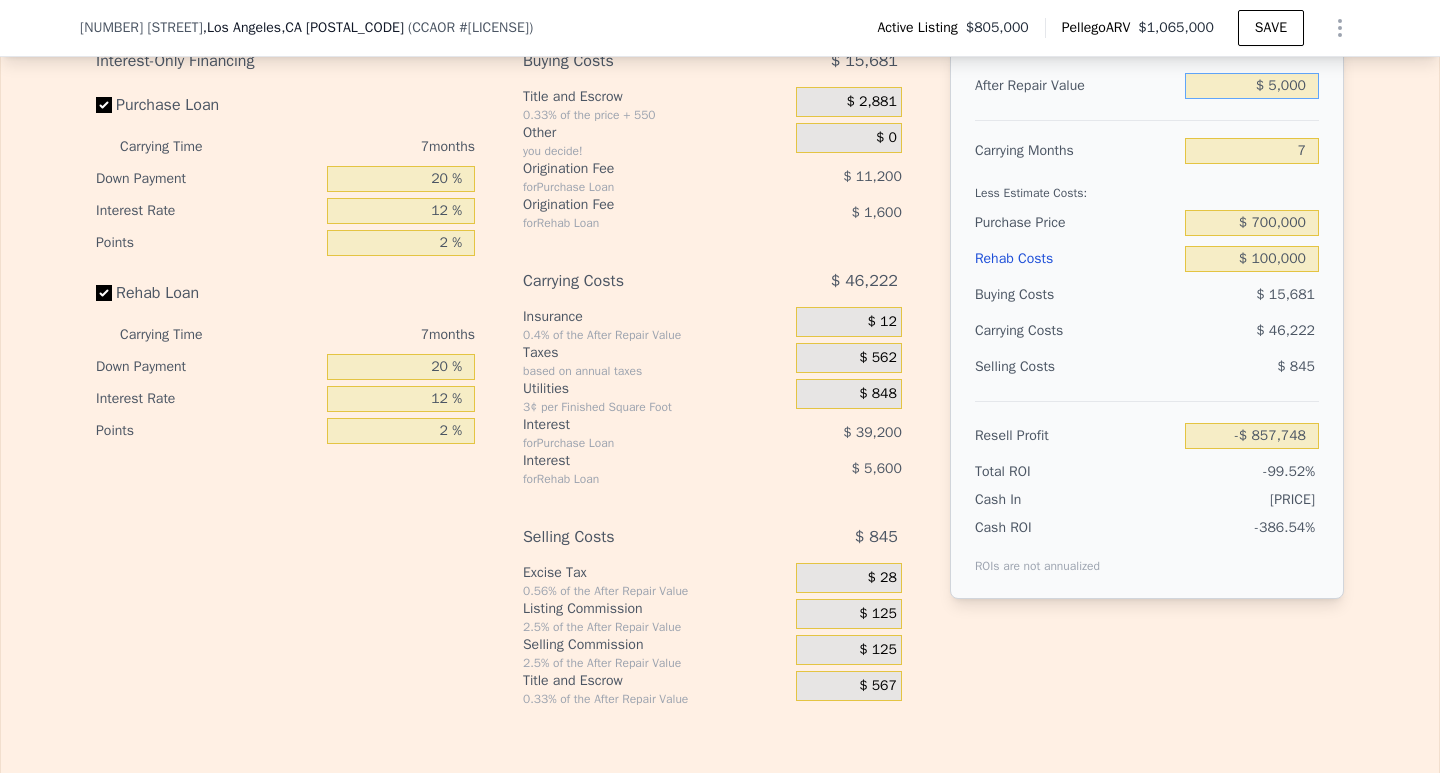 click on "$ 5,000" at bounding box center [1252, 86] 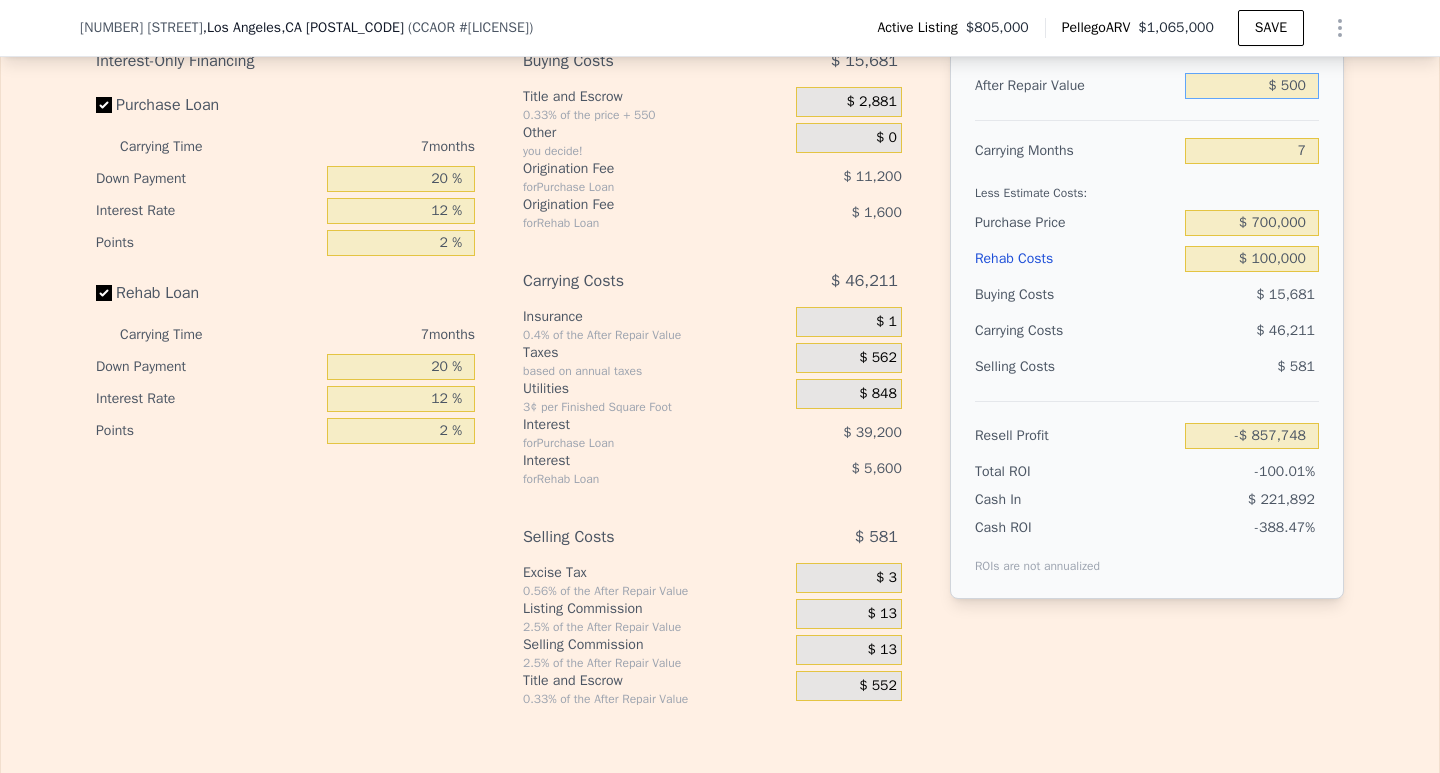 type on "-$ 861,973" 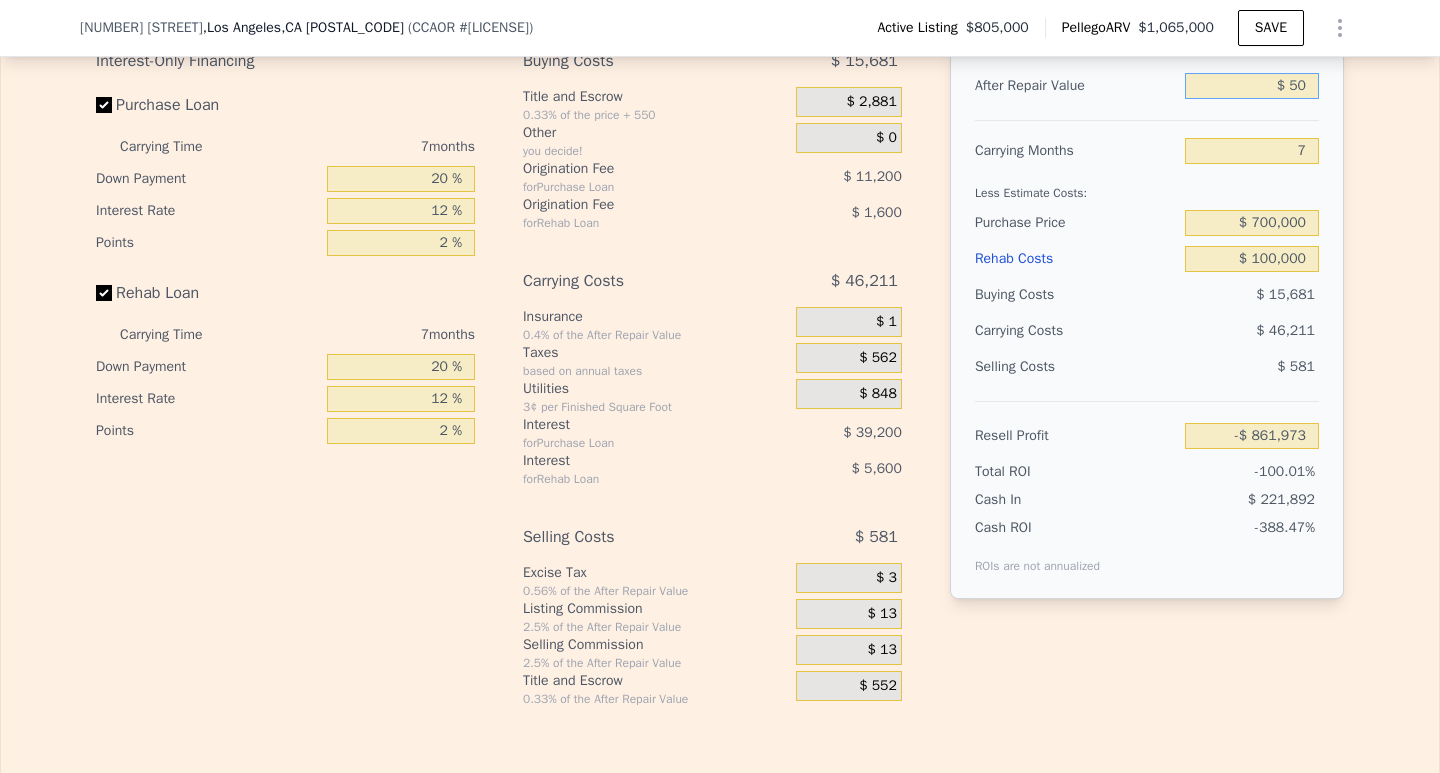 type on "$ 5" 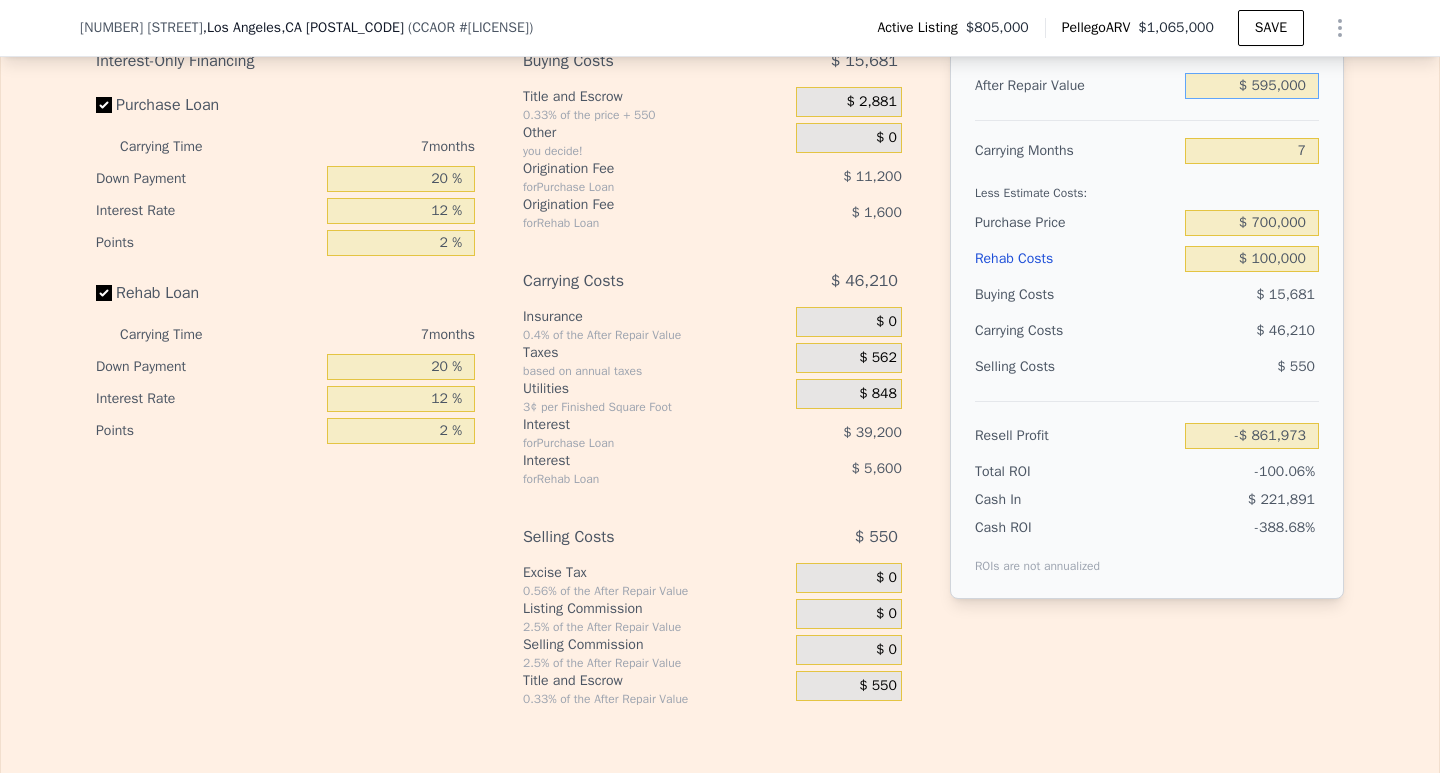 type on "$ 59,500" 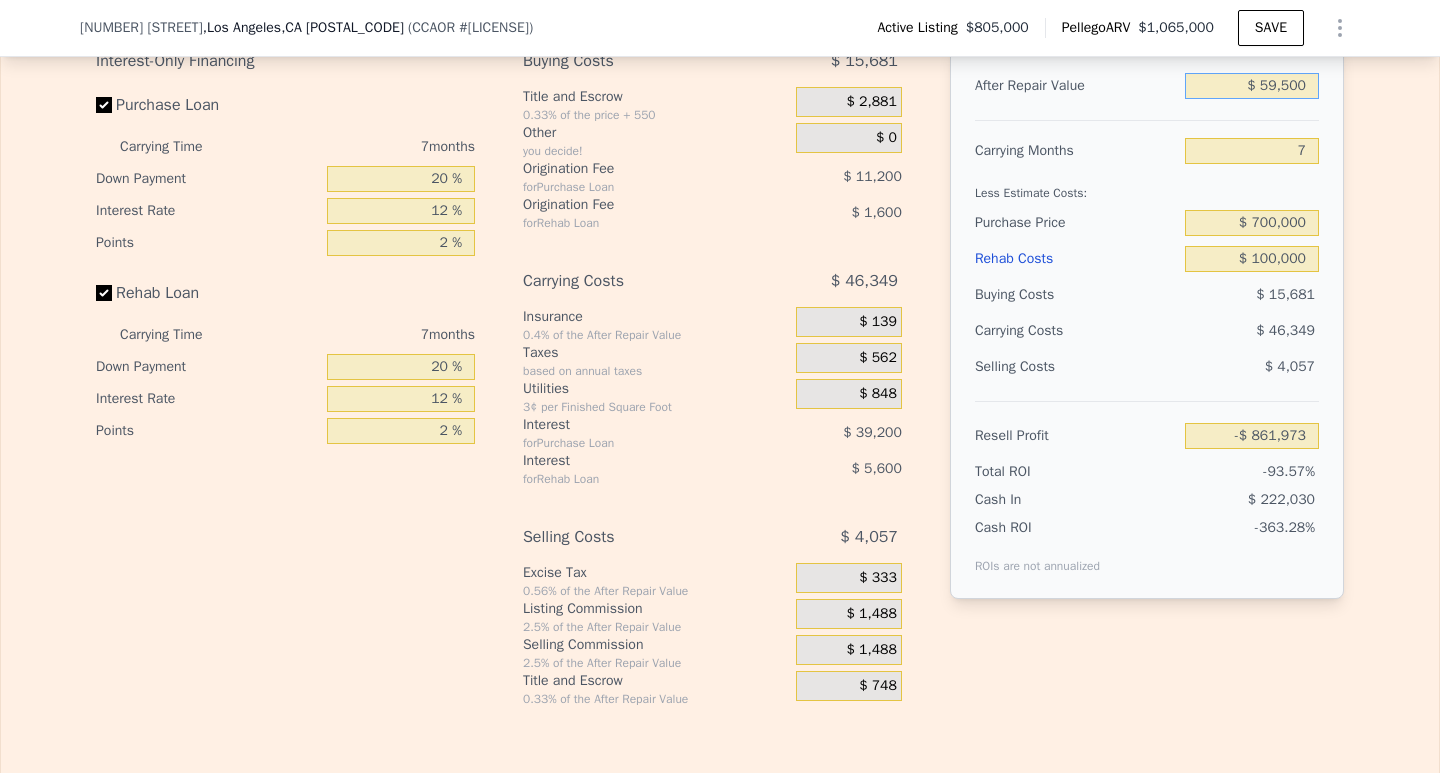 type on "-[PRICE]" 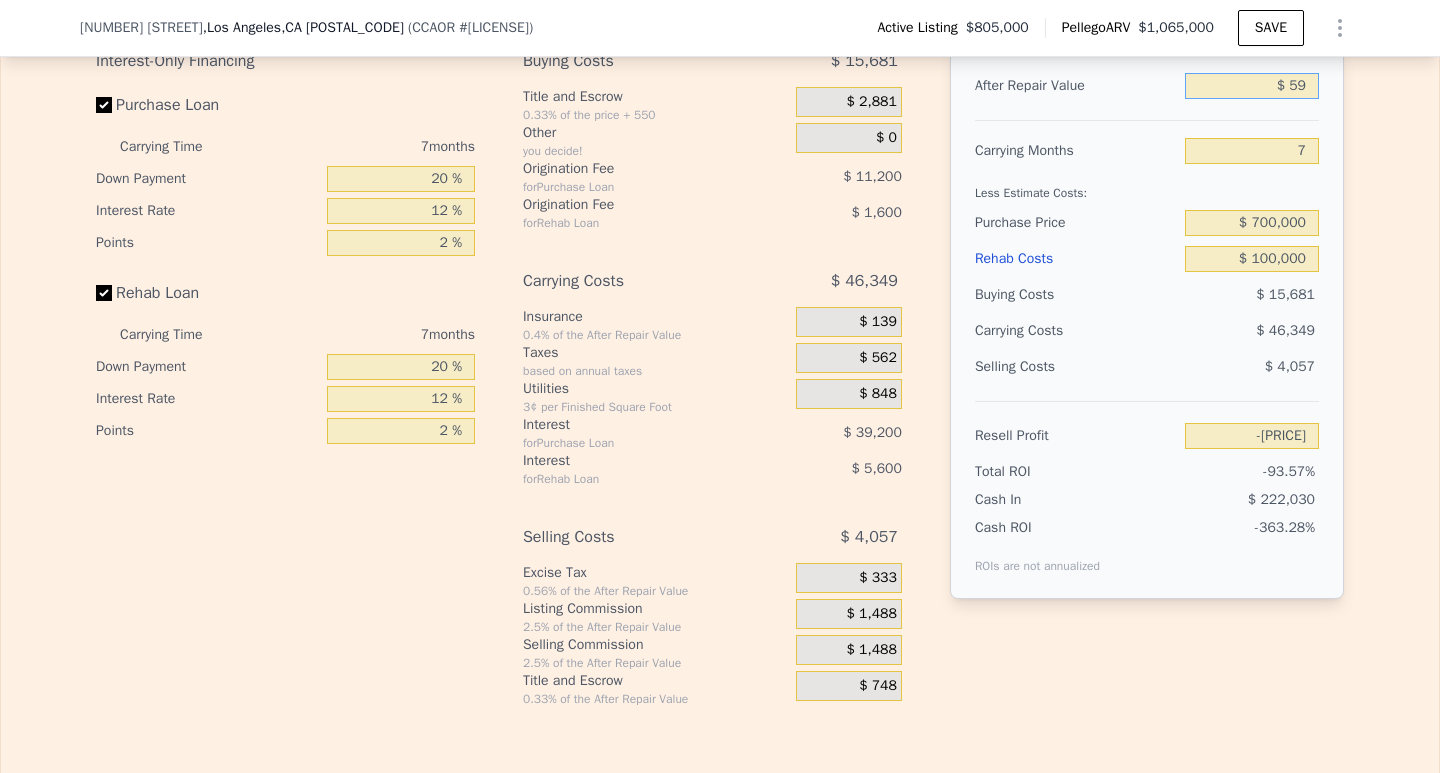 type on "$ 5" 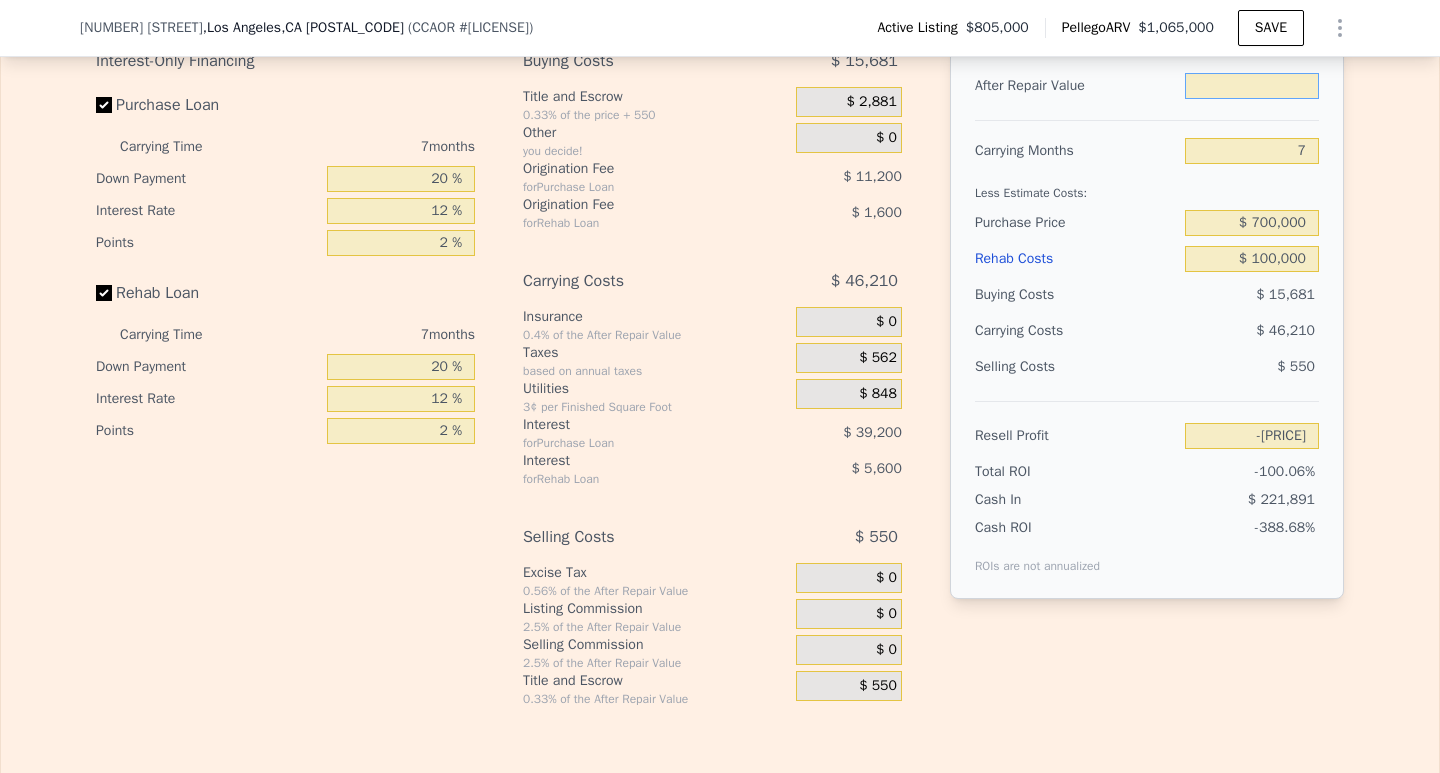 type on "$ 5" 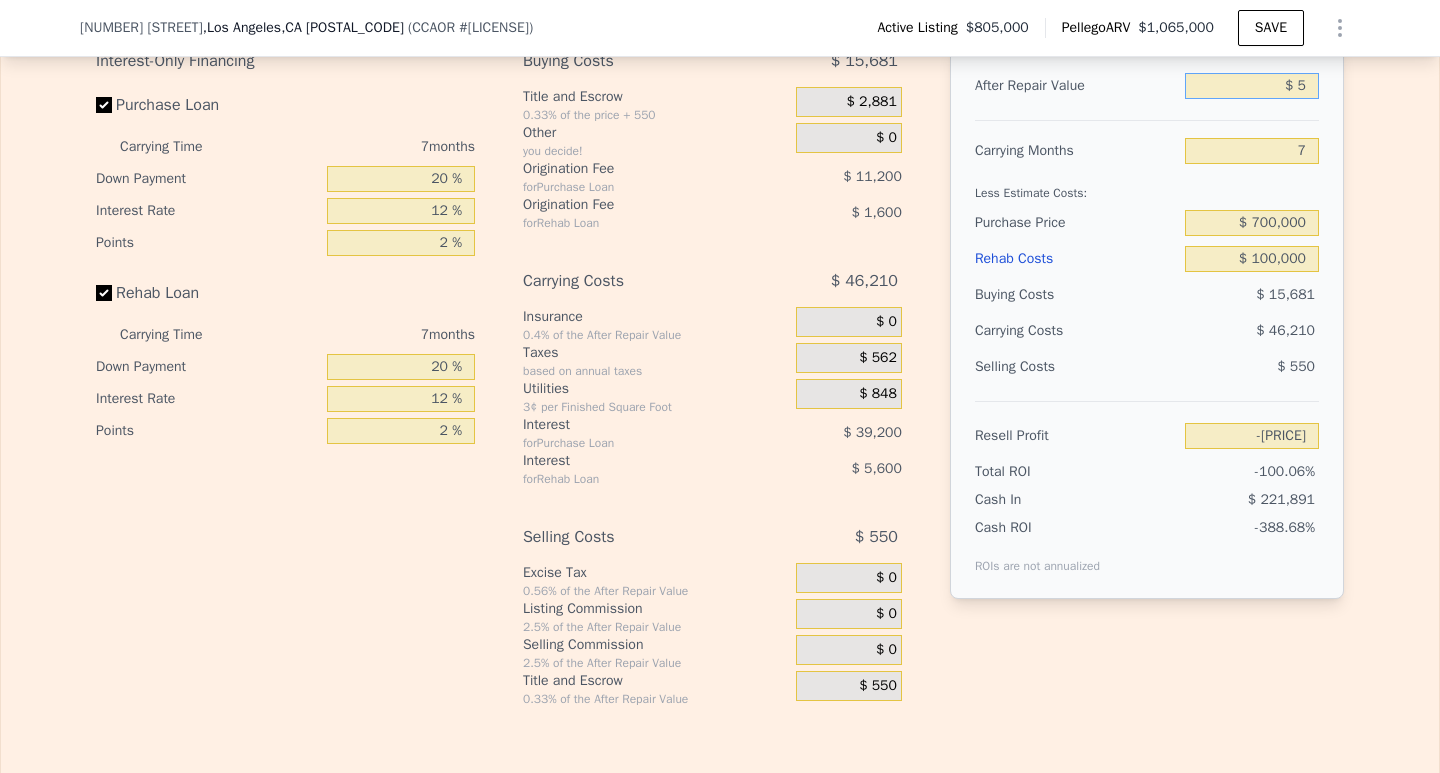 type on "-[PRICE]" 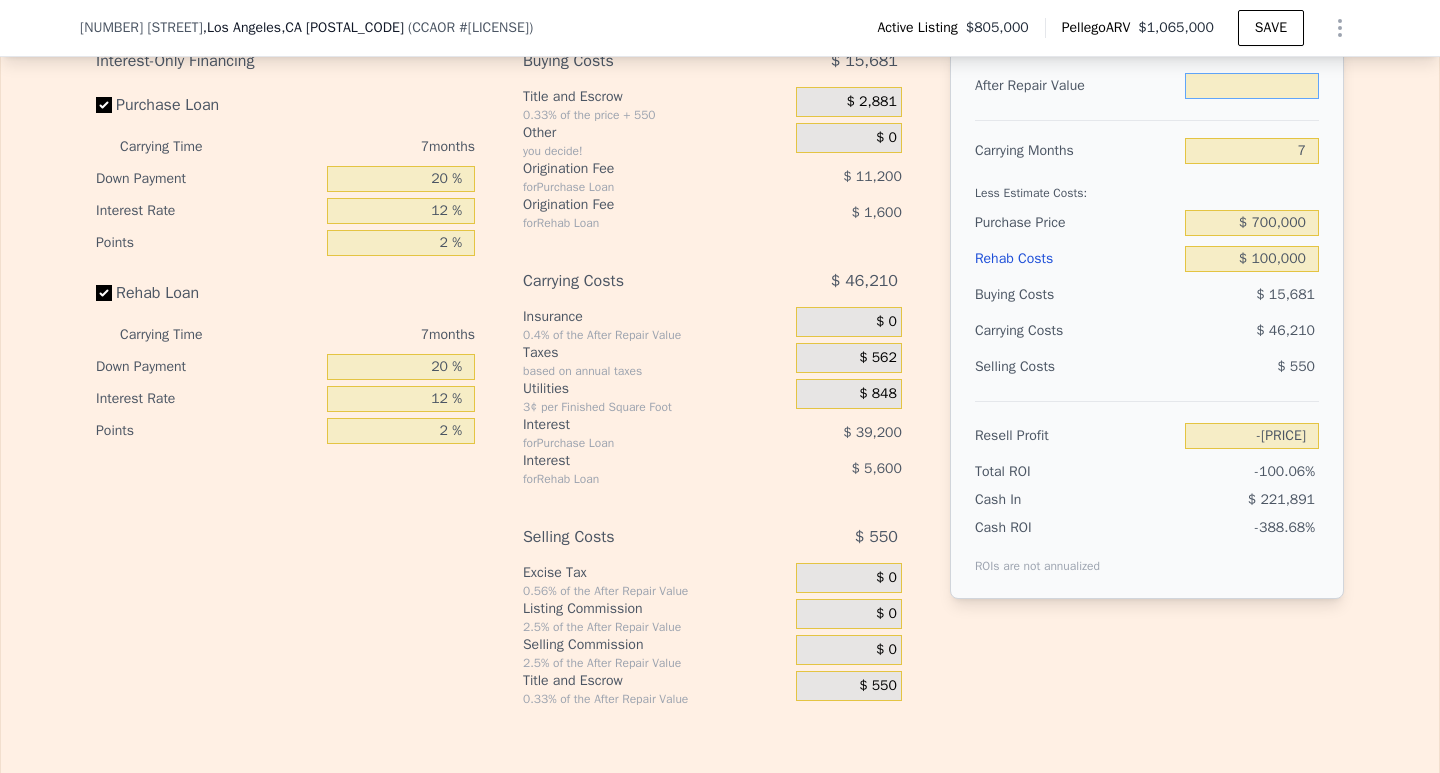 type on "$ 9" 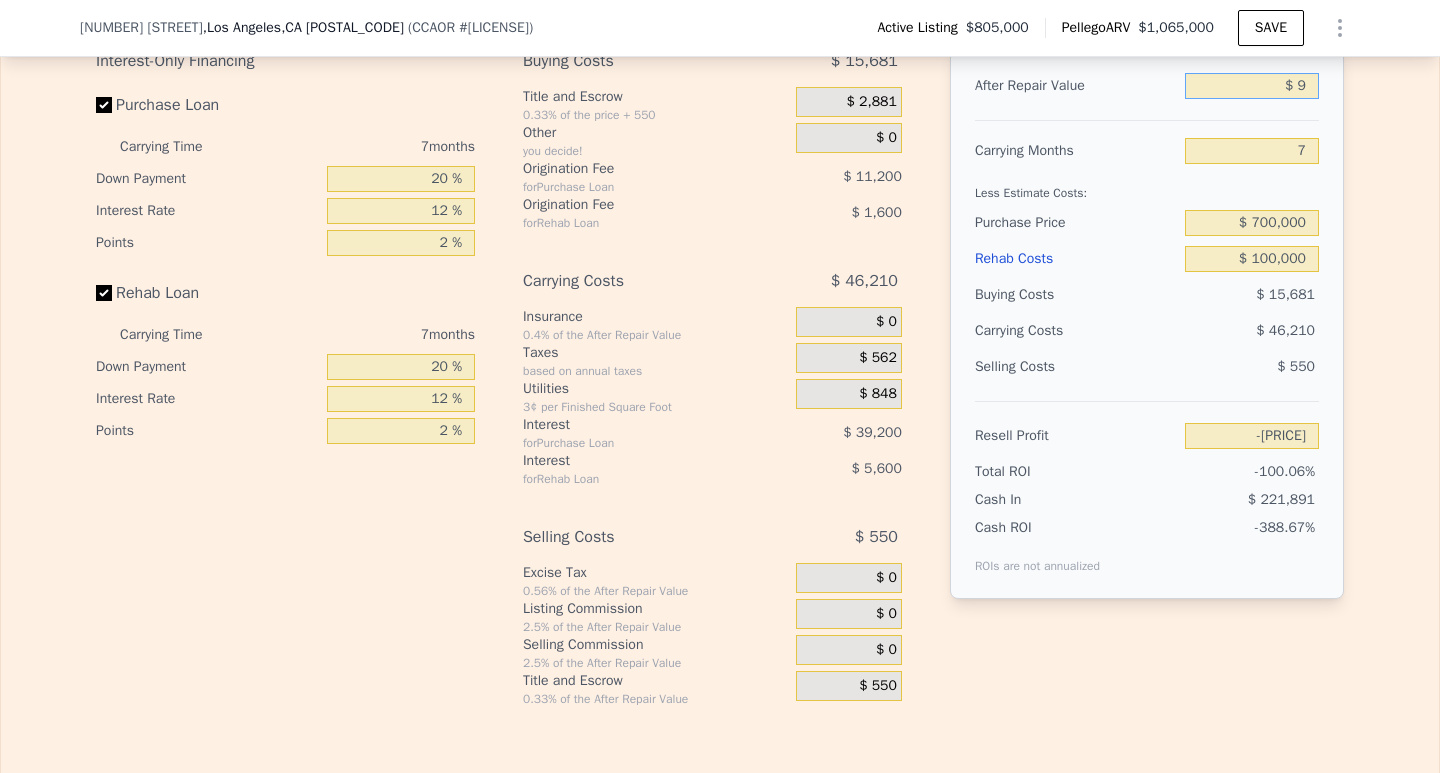 type on "-$ 862,432" 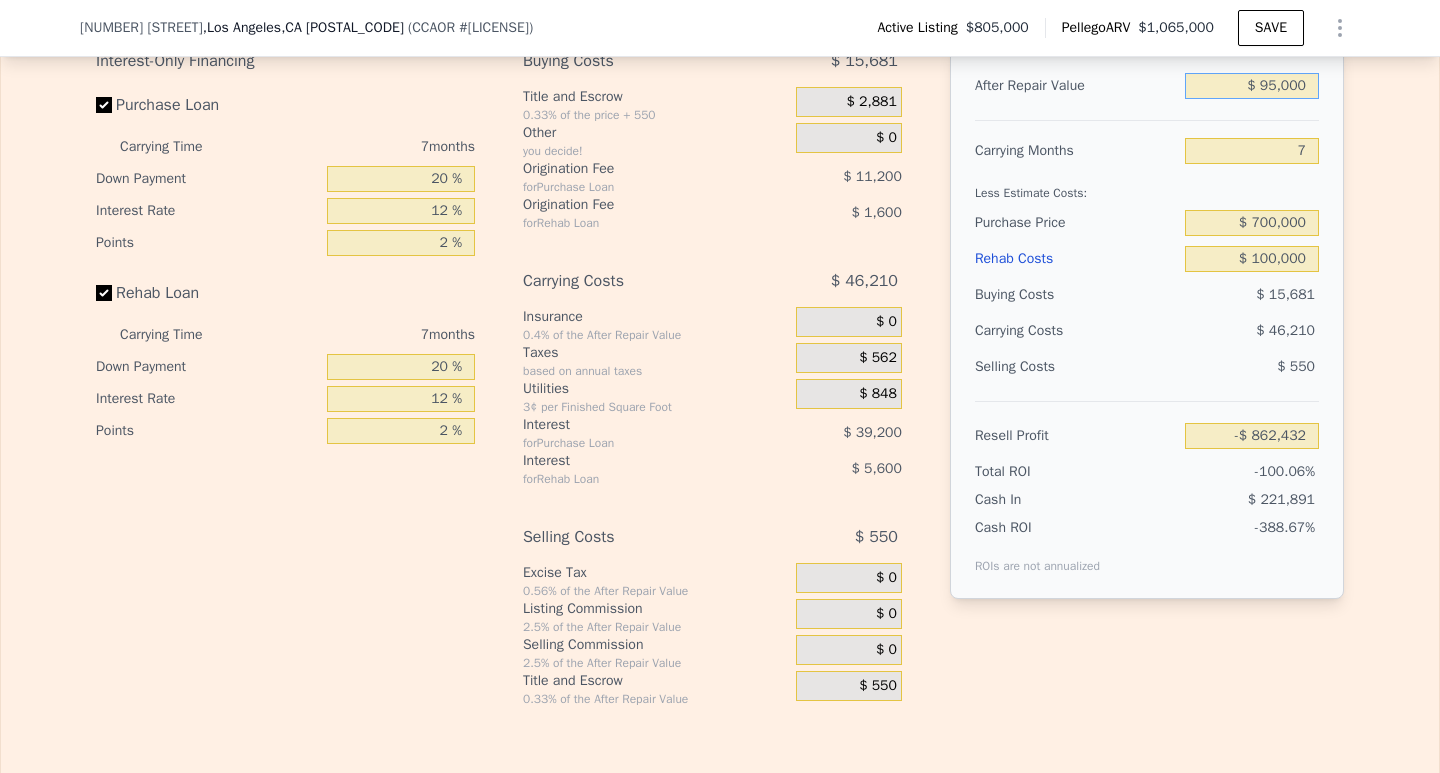 type on "$ 950,000" 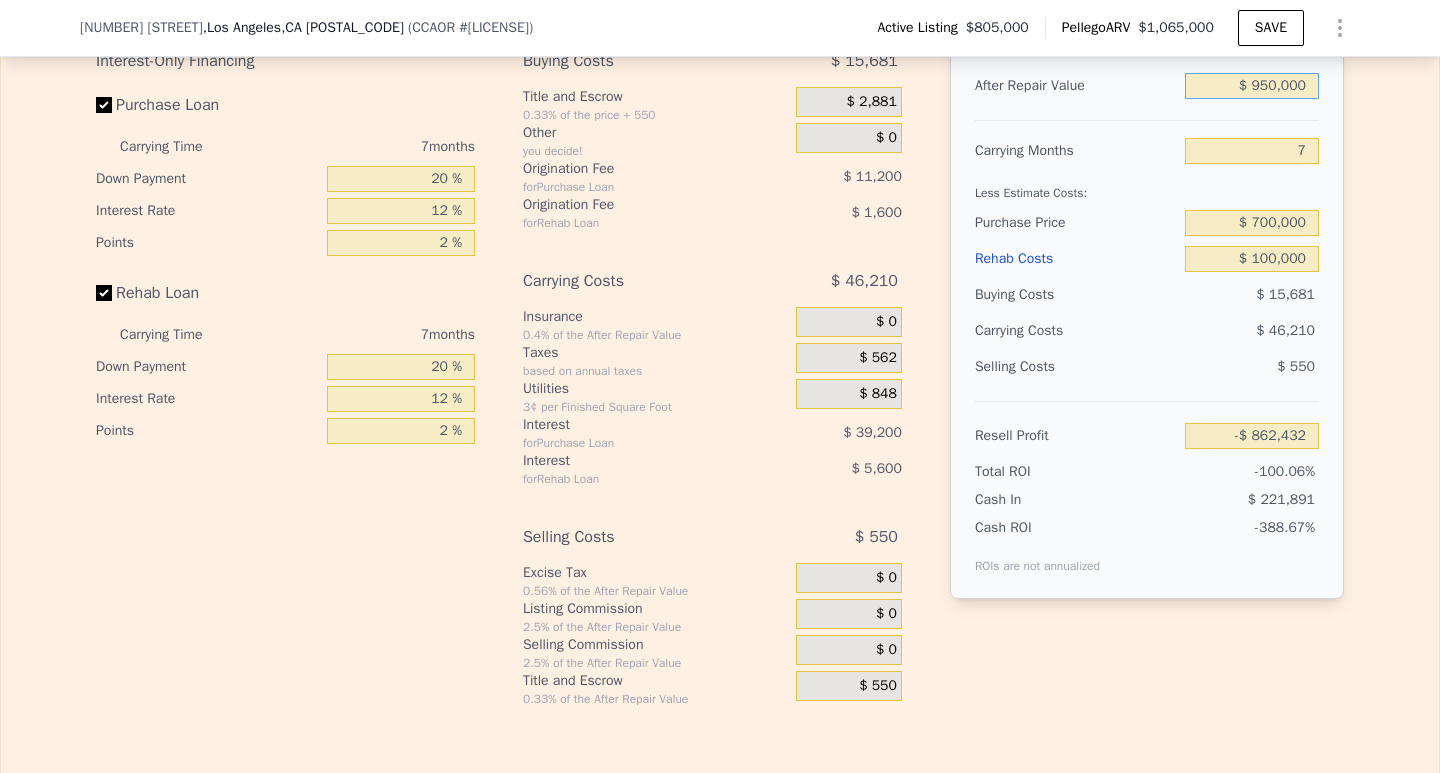 type on "$ 29,358" 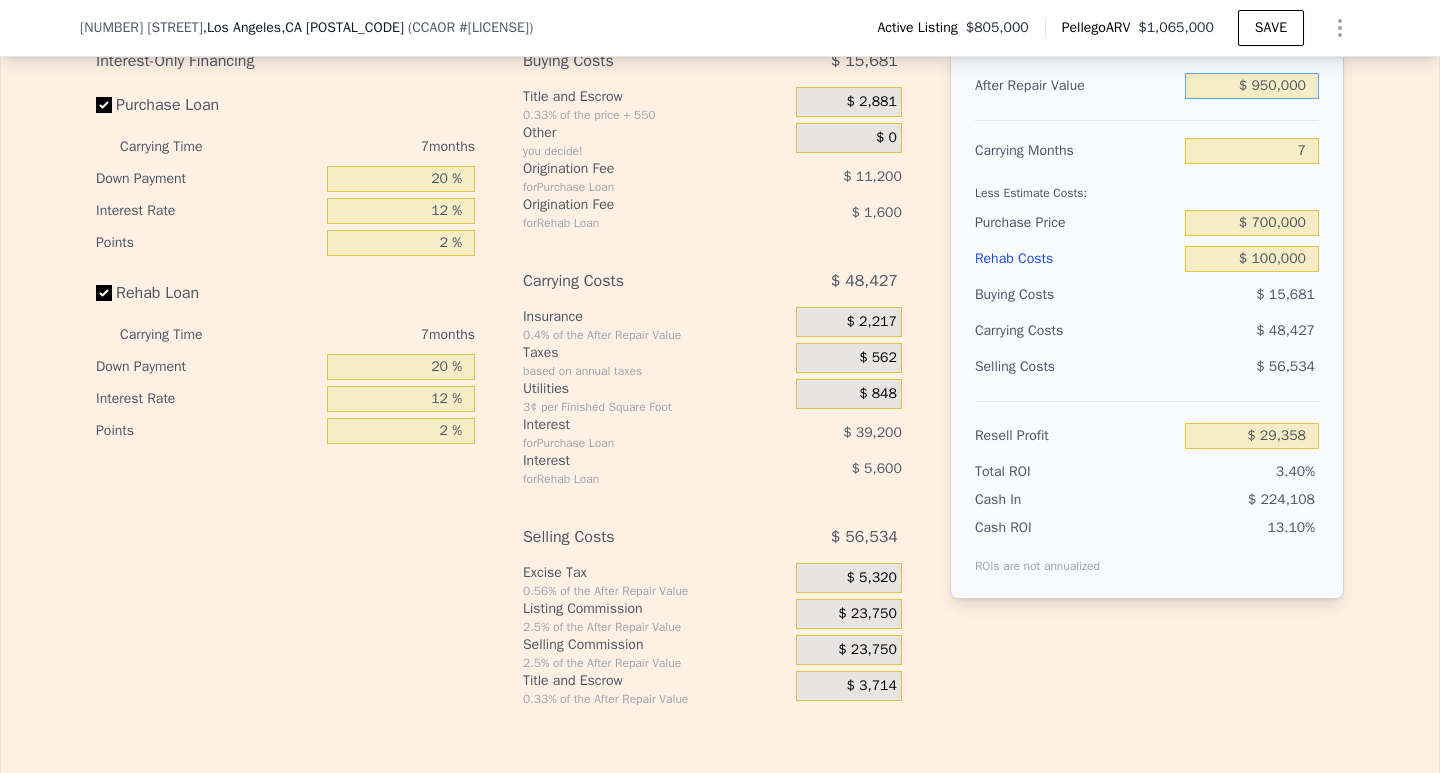 type on "$ 950,000" 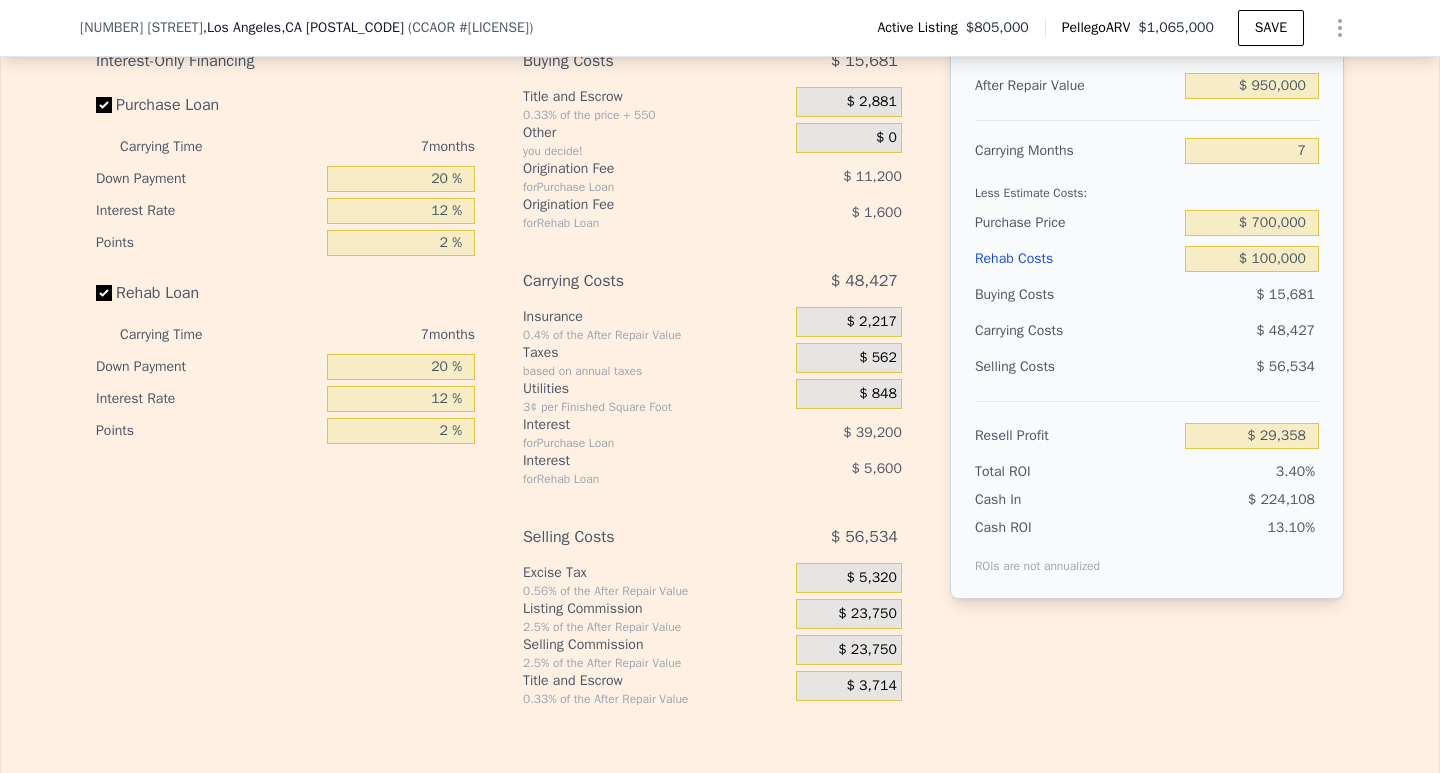 click on "Carrying Months" at bounding box center [1076, 151] 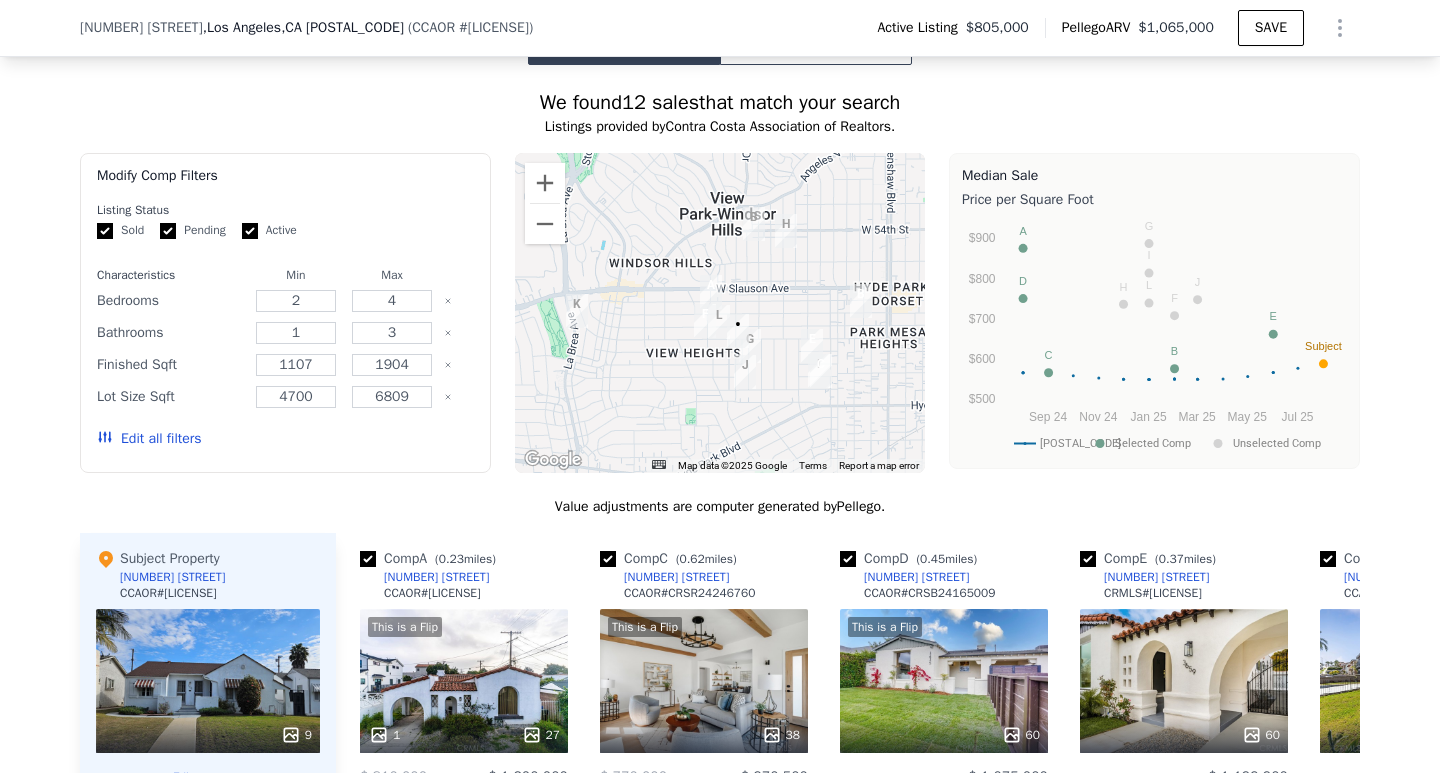 scroll, scrollTop: 1800, scrollLeft: 0, axis: vertical 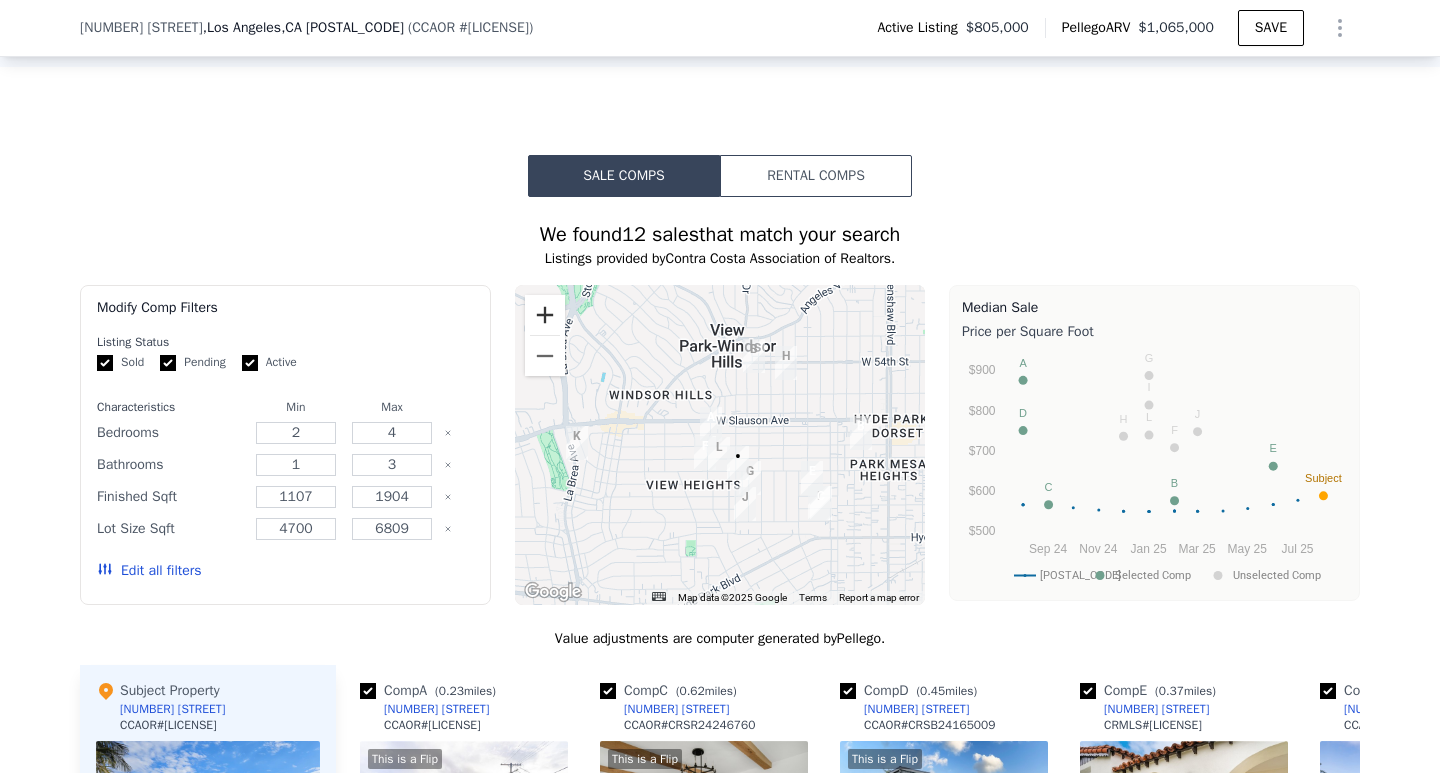 click at bounding box center (545, 315) 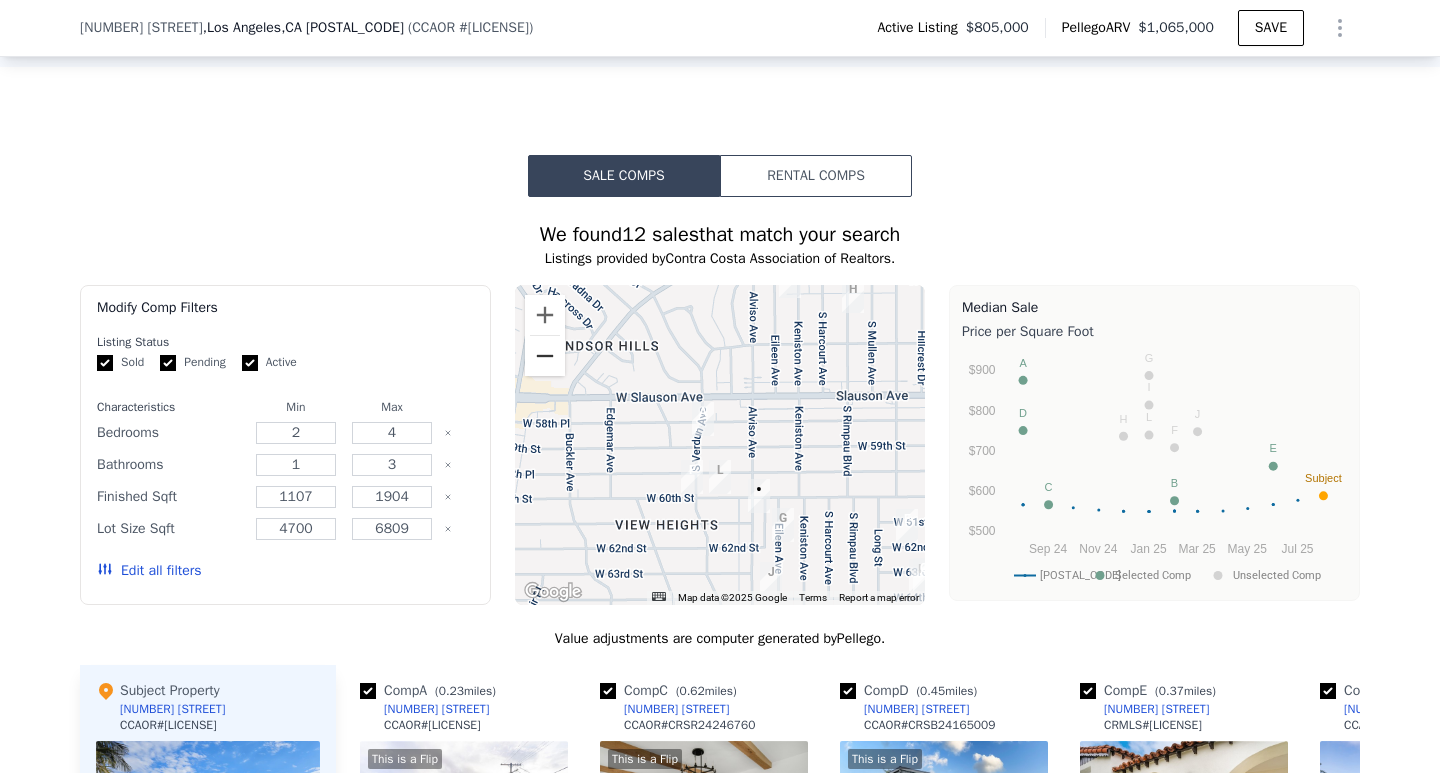 click at bounding box center (545, 356) 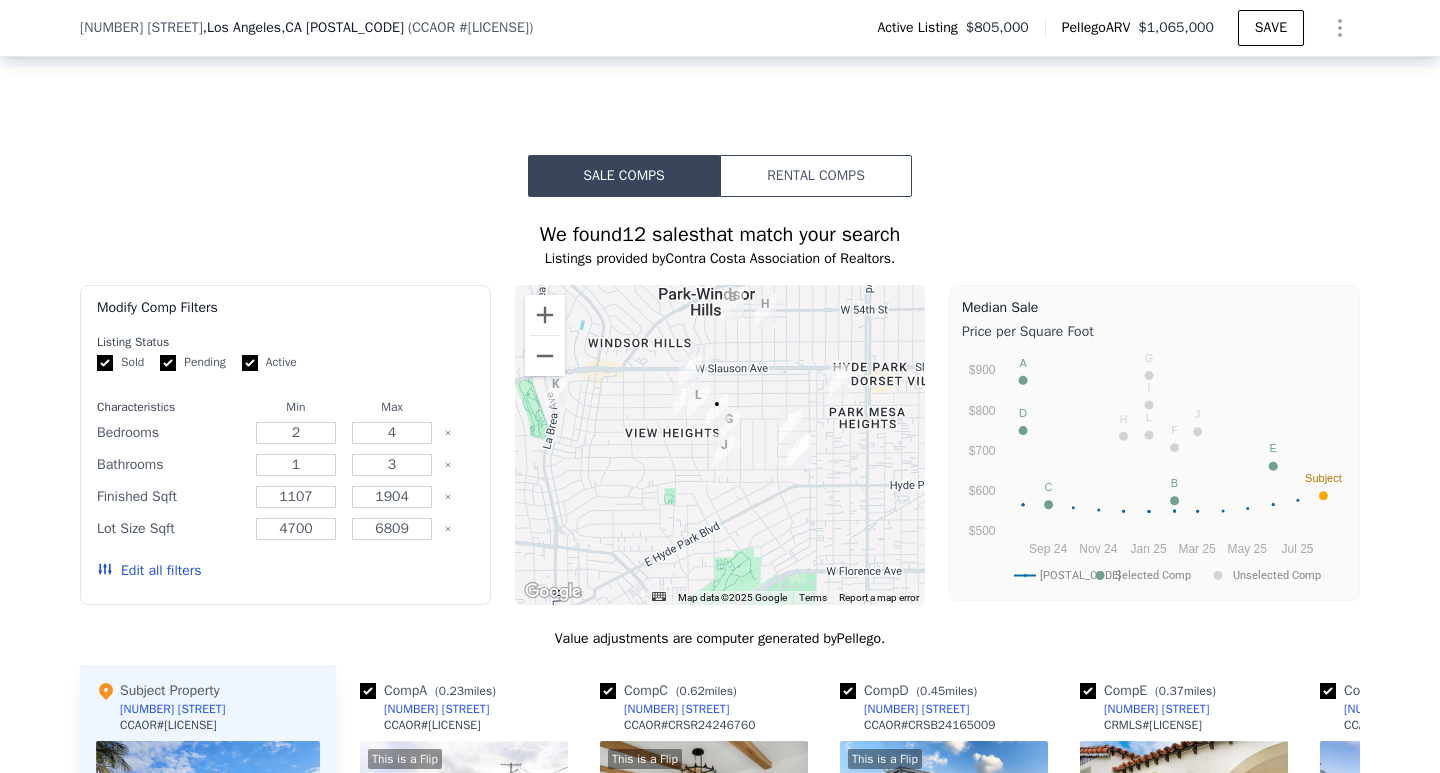 drag, startPoint x: 682, startPoint y: 512, endPoint x: 656, endPoint y: 475, distance: 45.221676 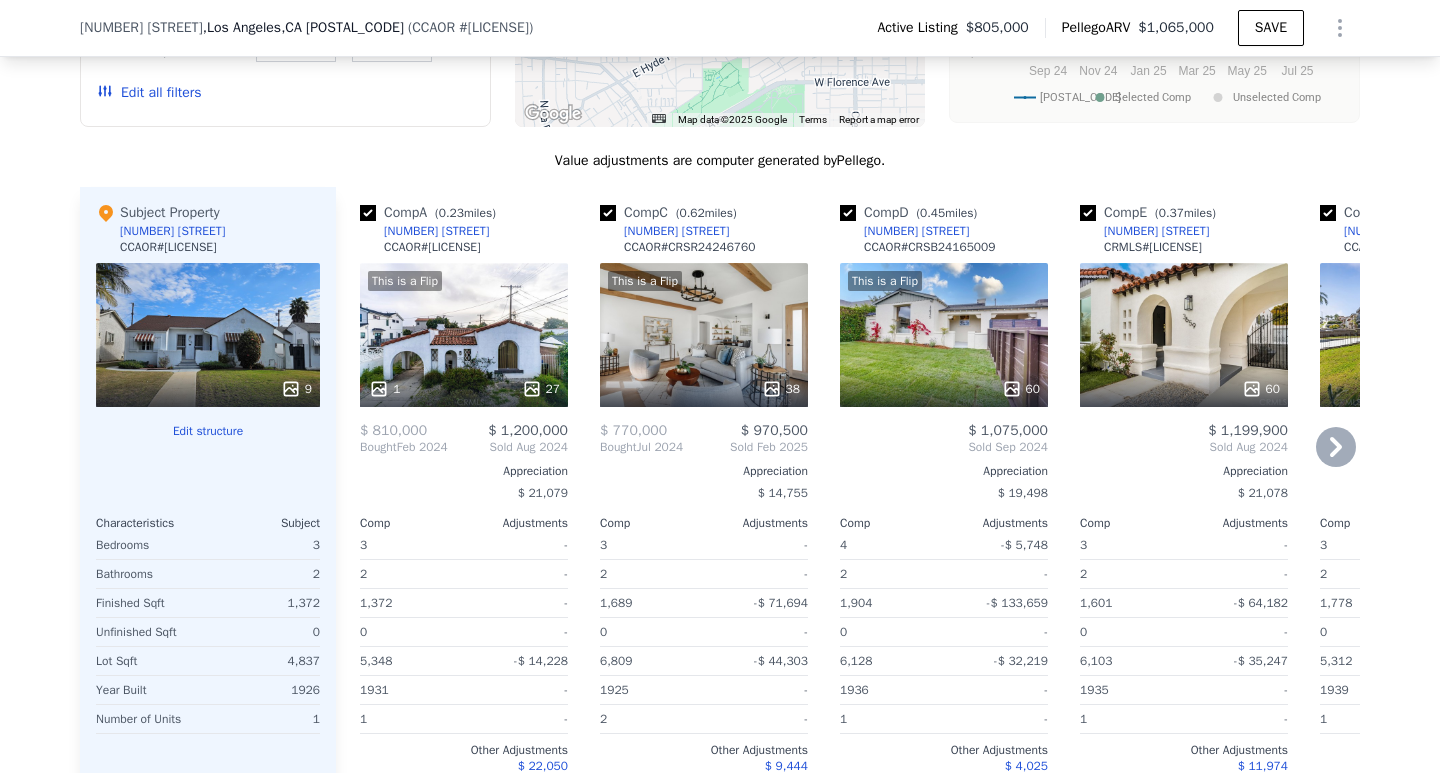 scroll, scrollTop: 2300, scrollLeft: 0, axis: vertical 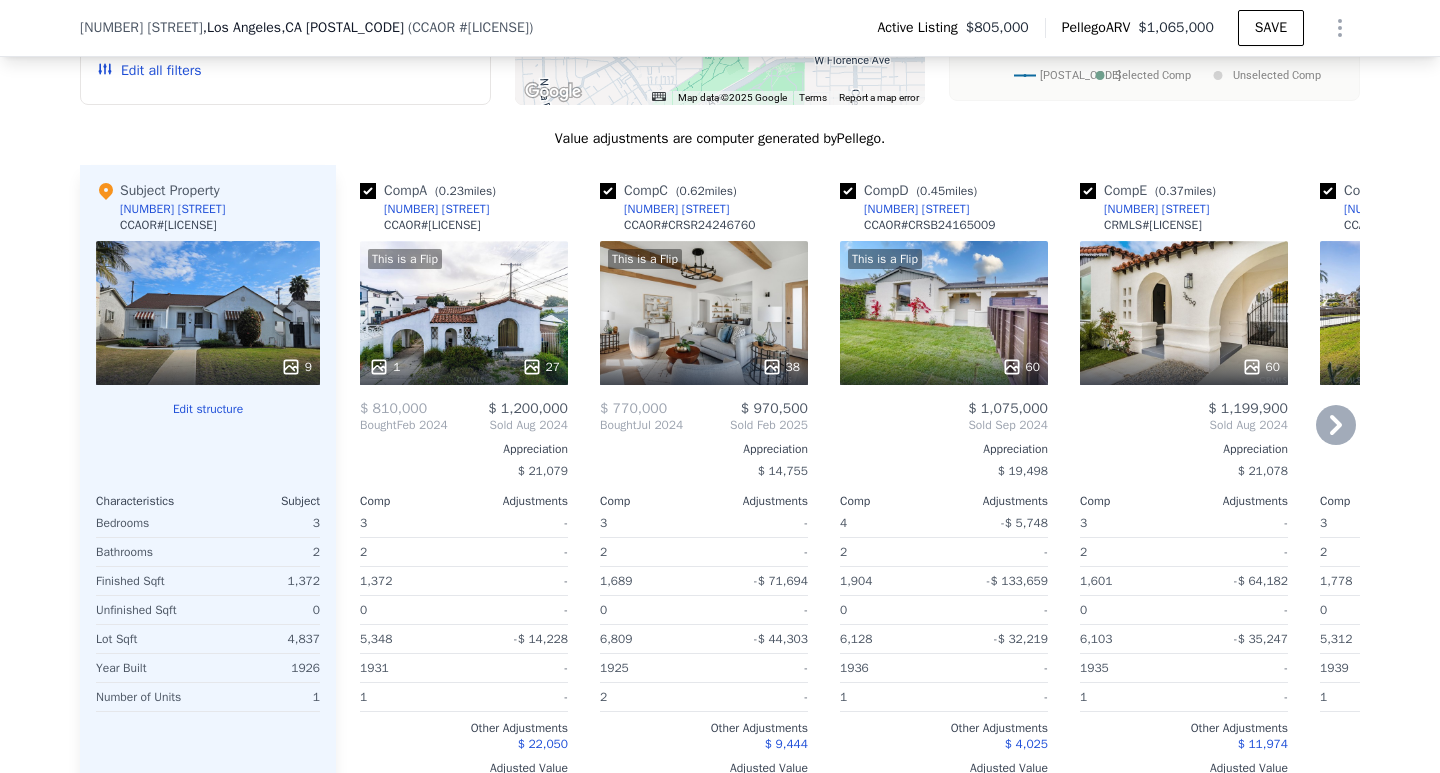 click on "[NUMBER] [STREET]" at bounding box center (436, 209) 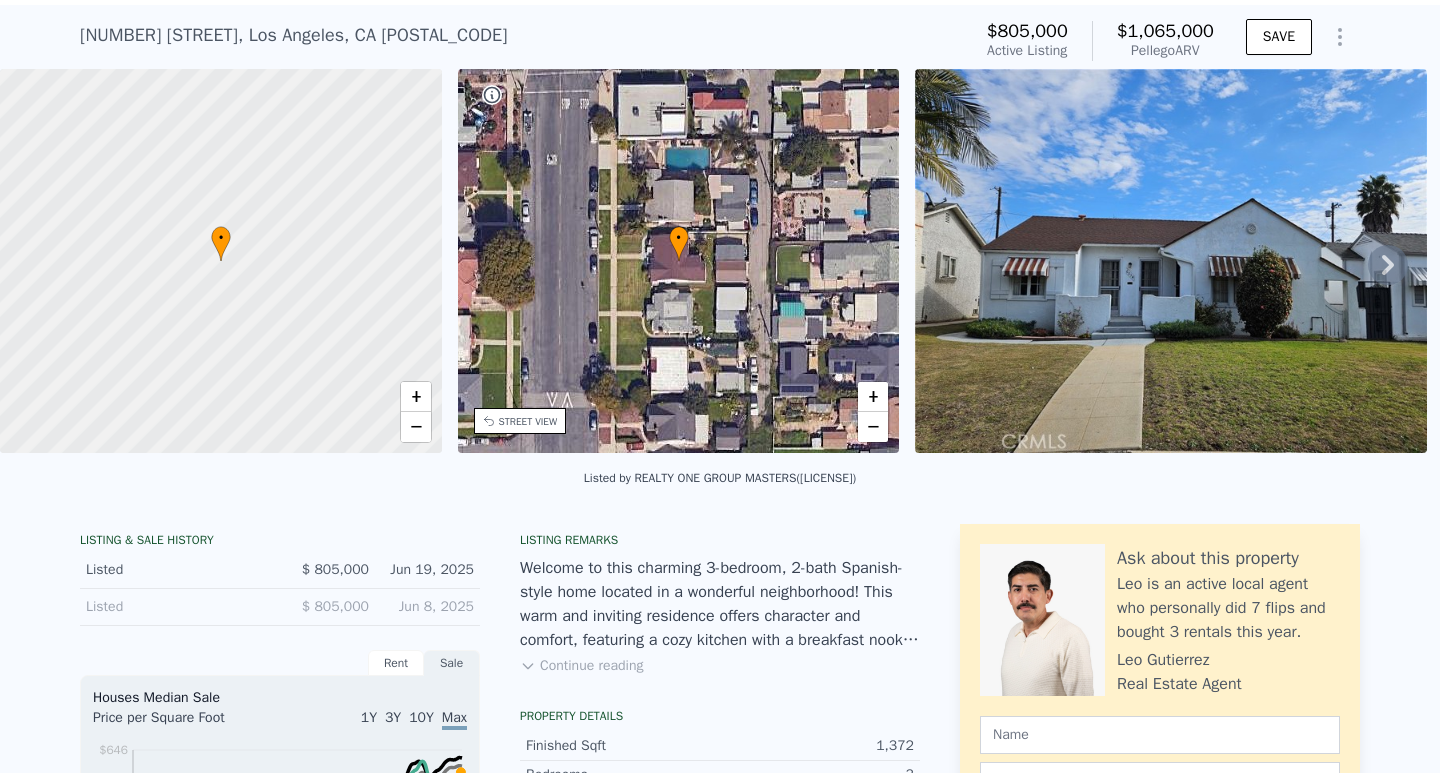 scroll, scrollTop: 7, scrollLeft: 0, axis: vertical 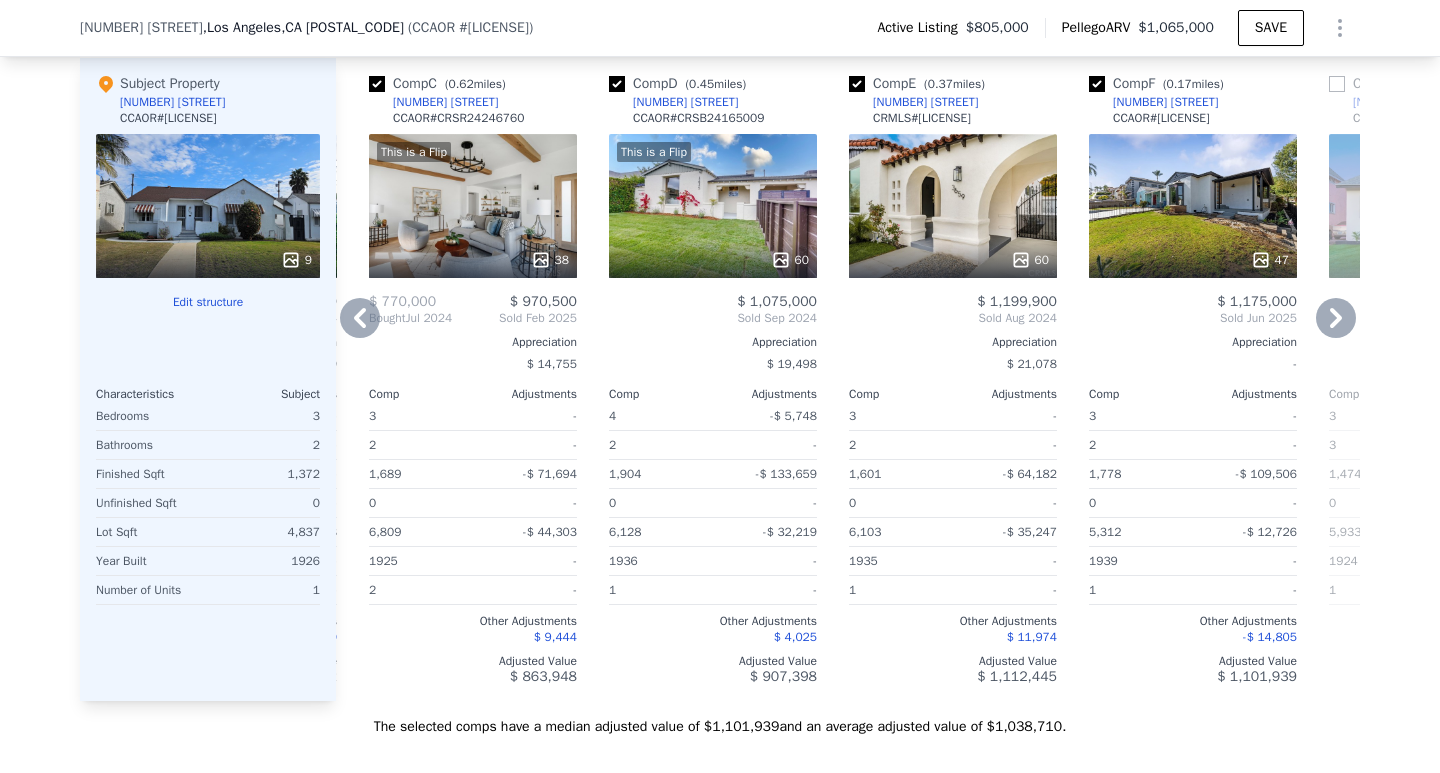 click on "[NUMBER] [STREET]" at bounding box center (685, 102) 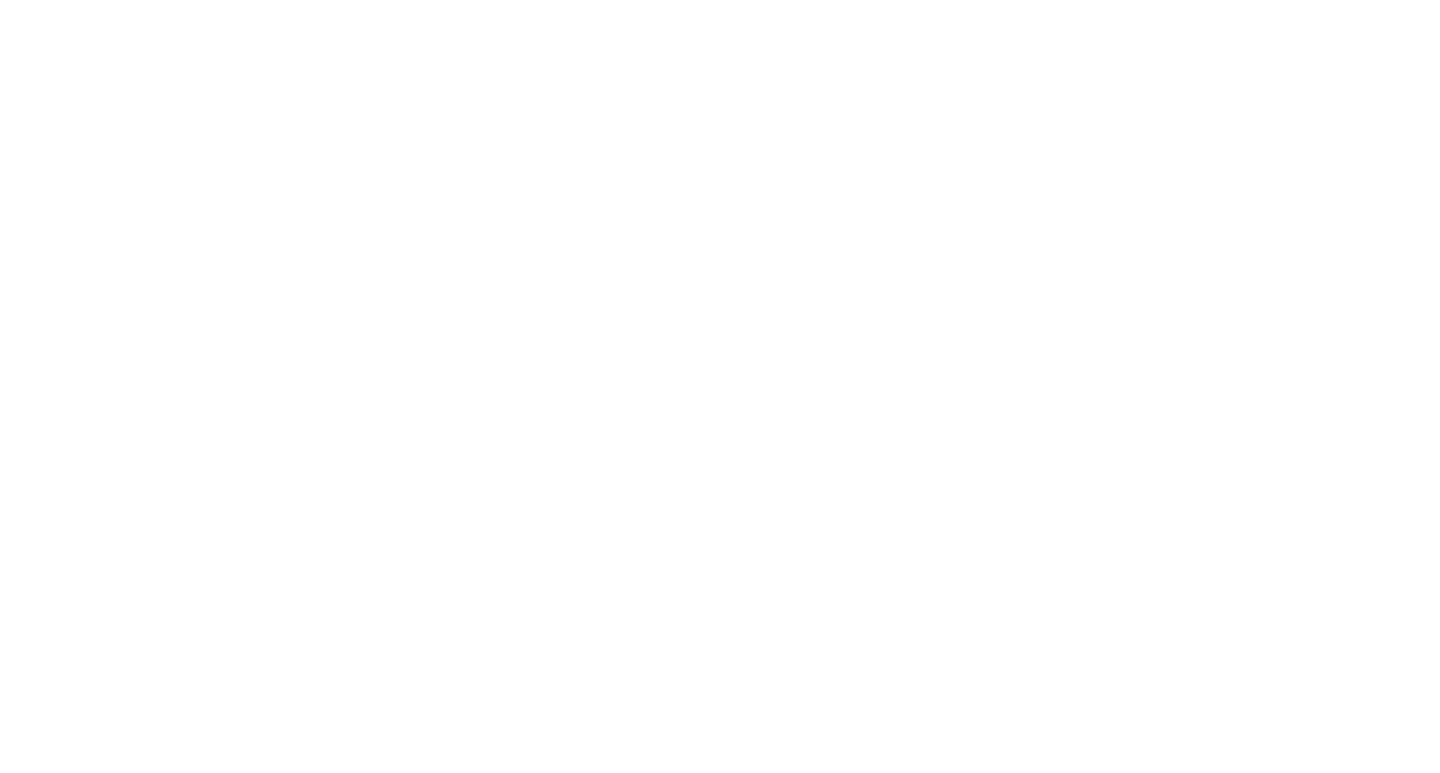 scroll, scrollTop: 0, scrollLeft: 0, axis: both 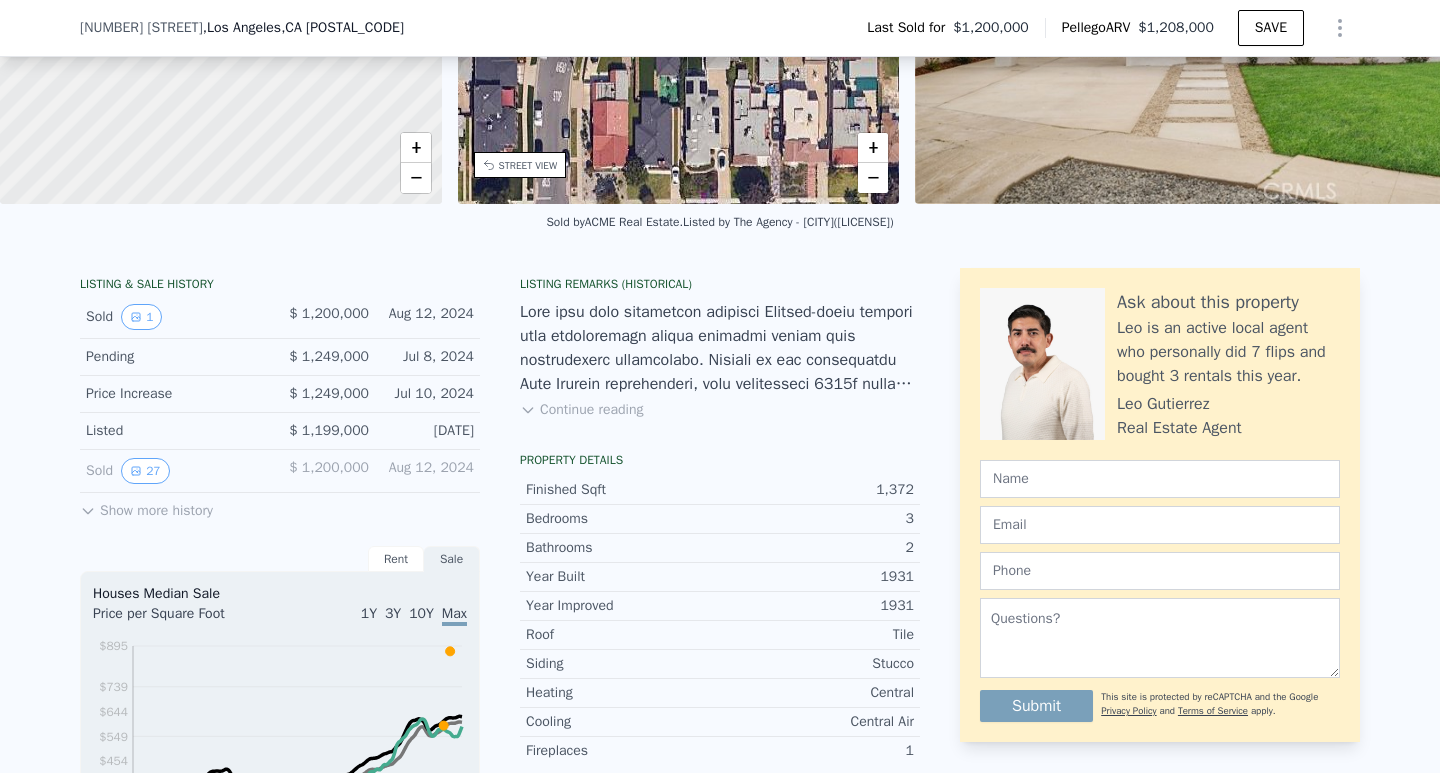 click on "Show more history" at bounding box center (146, 507) 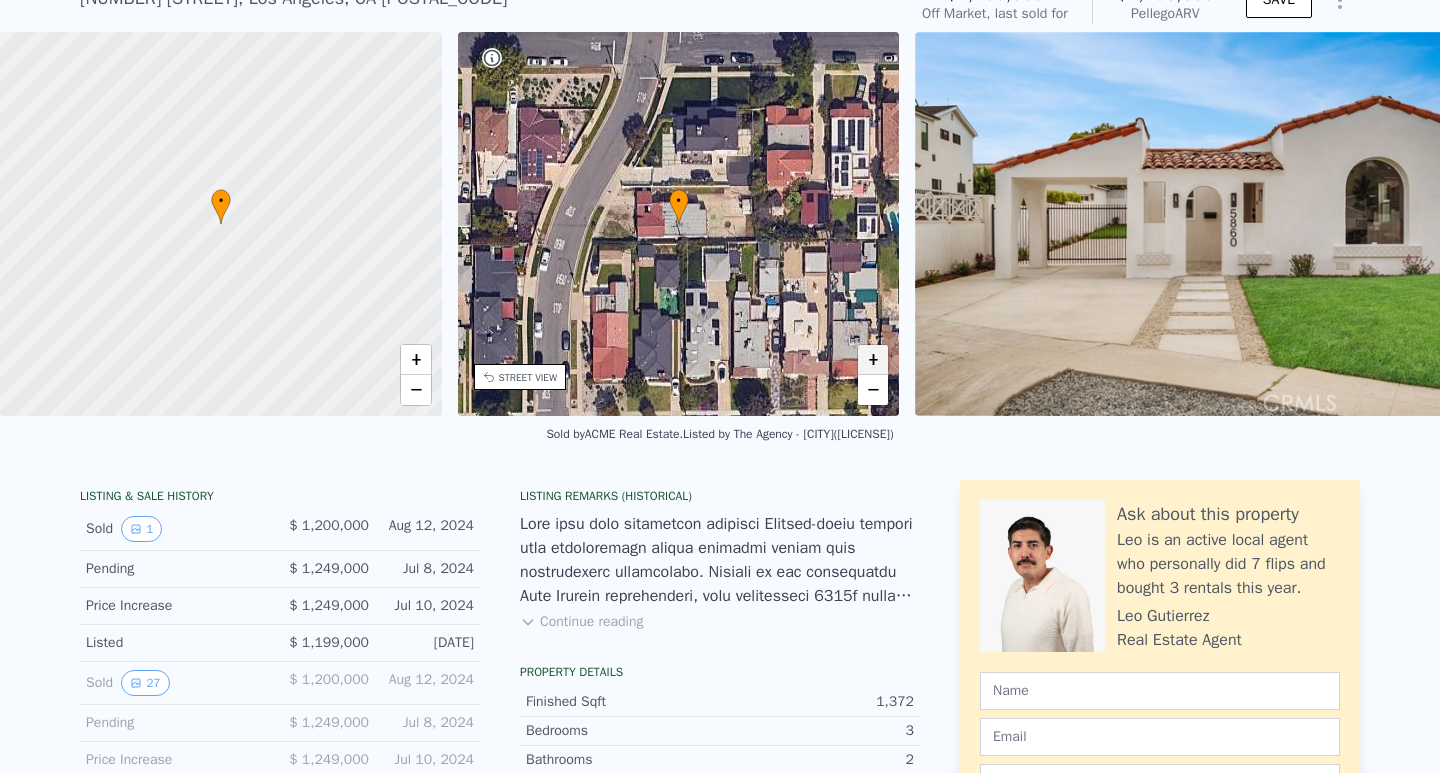 scroll, scrollTop: 7, scrollLeft: 0, axis: vertical 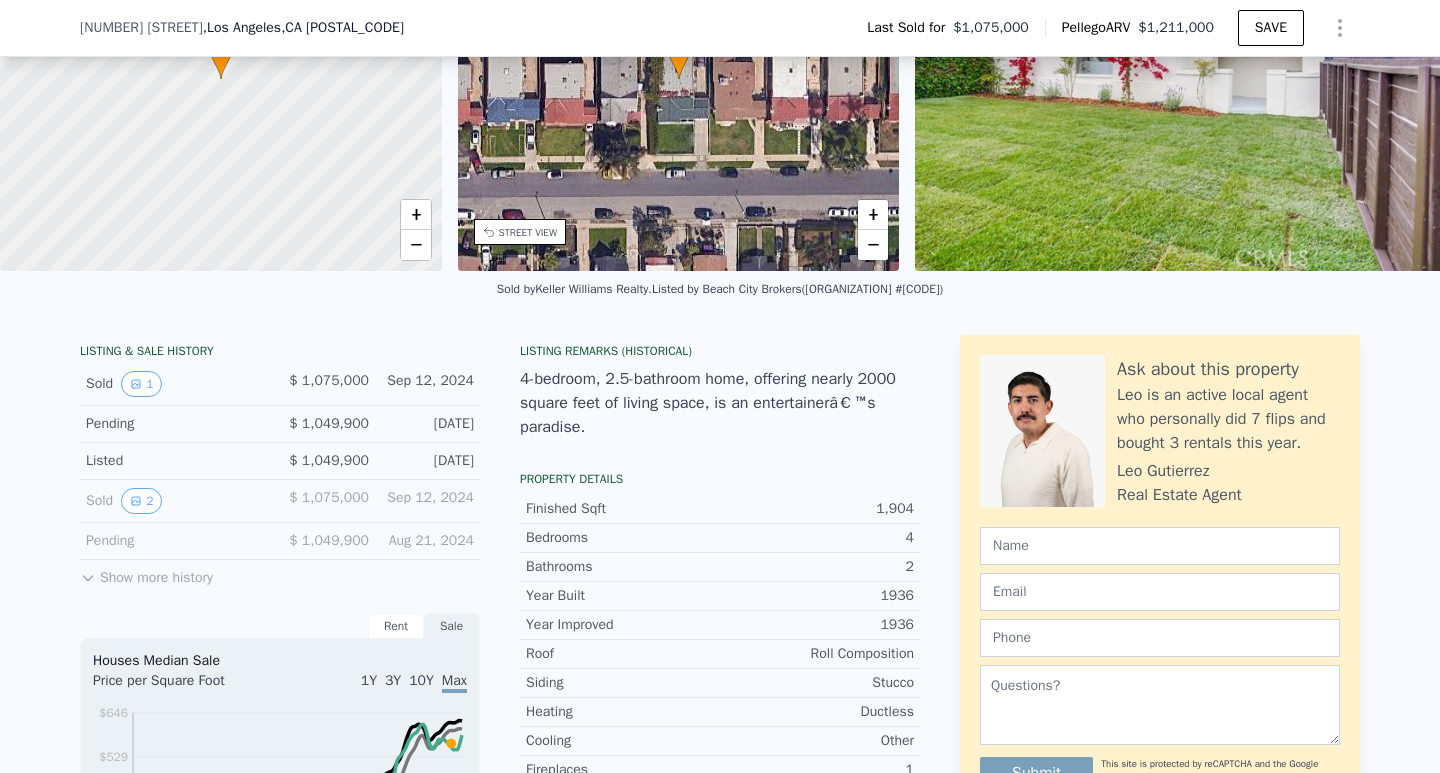 click on "Show more history" at bounding box center (146, 574) 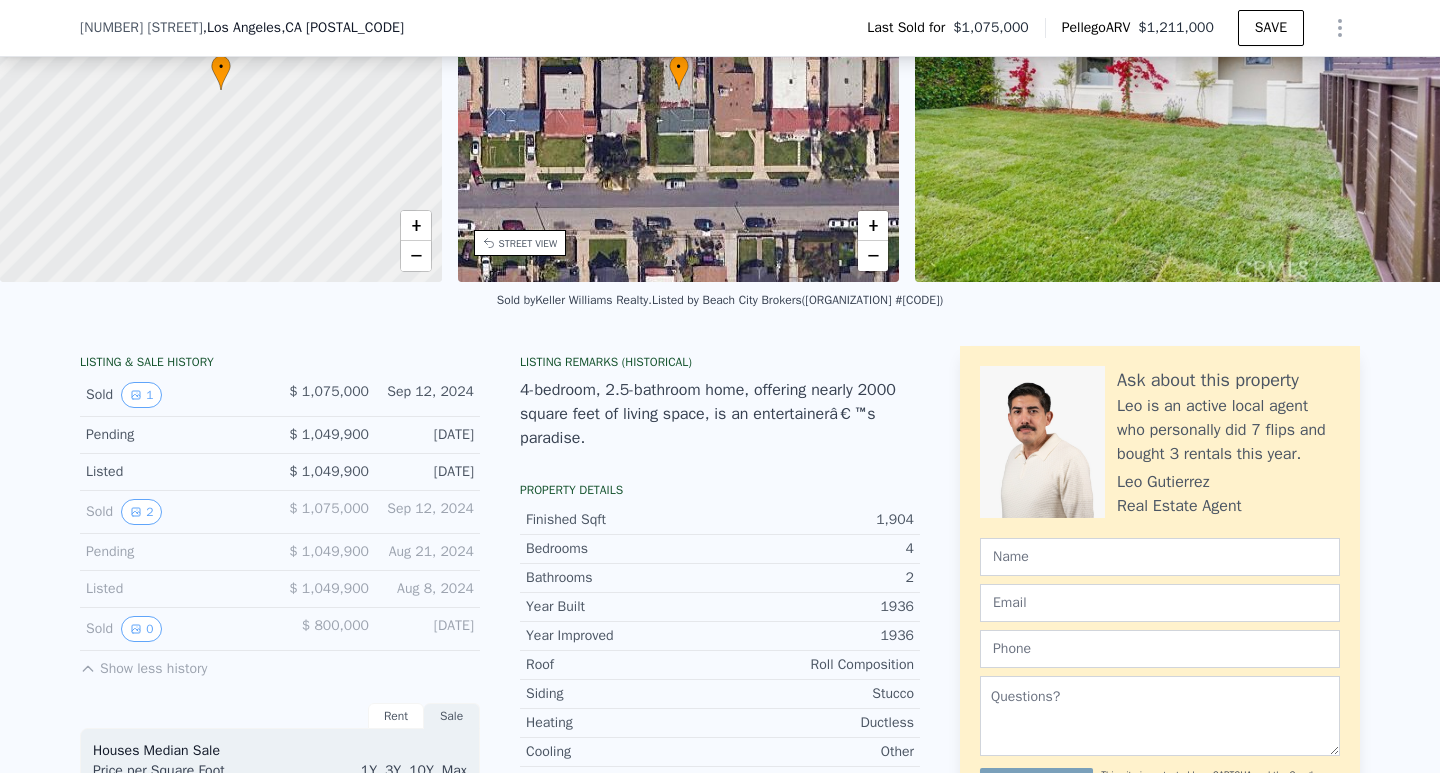 scroll, scrollTop: 300, scrollLeft: 0, axis: vertical 